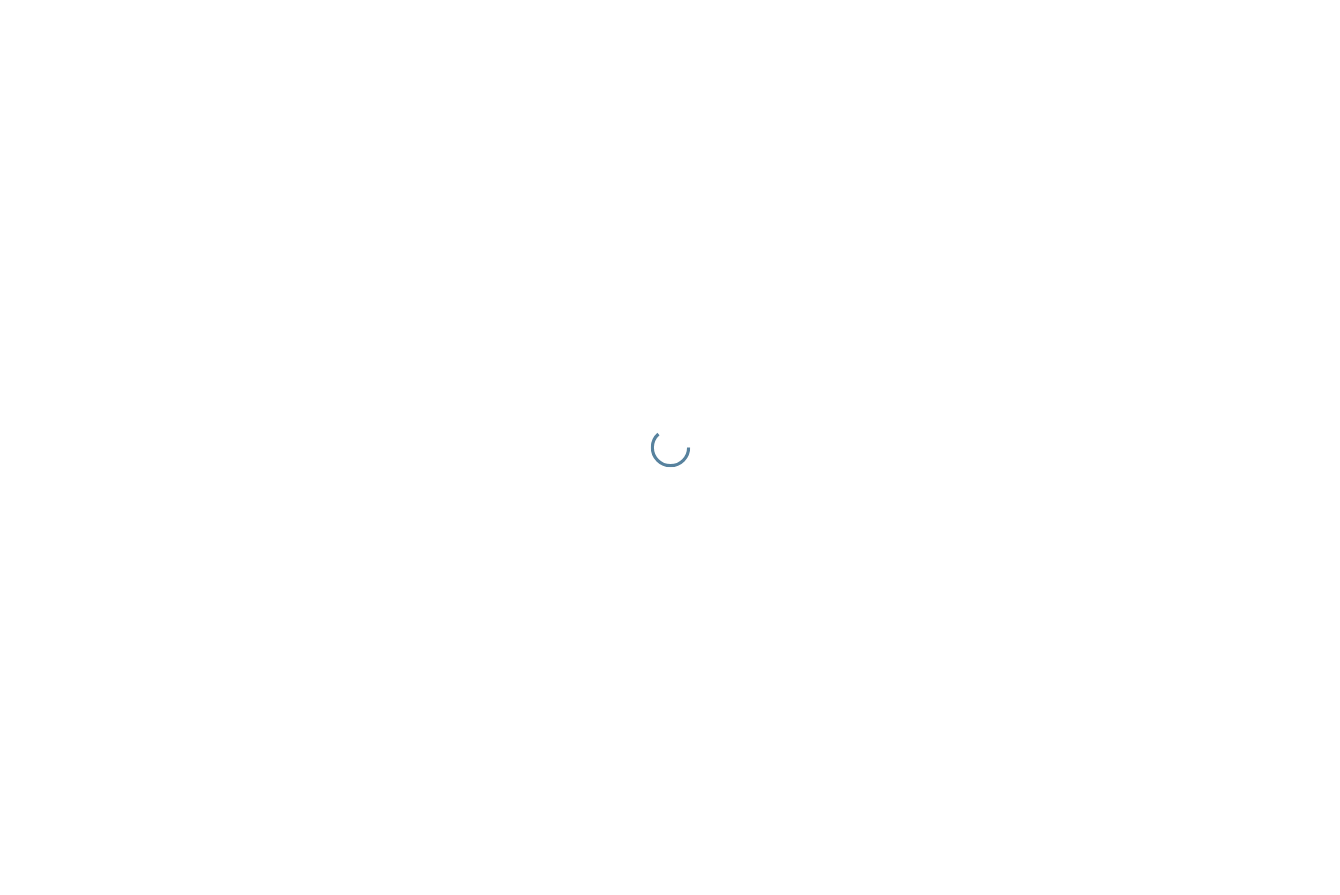 scroll, scrollTop: 0, scrollLeft: 0, axis: both 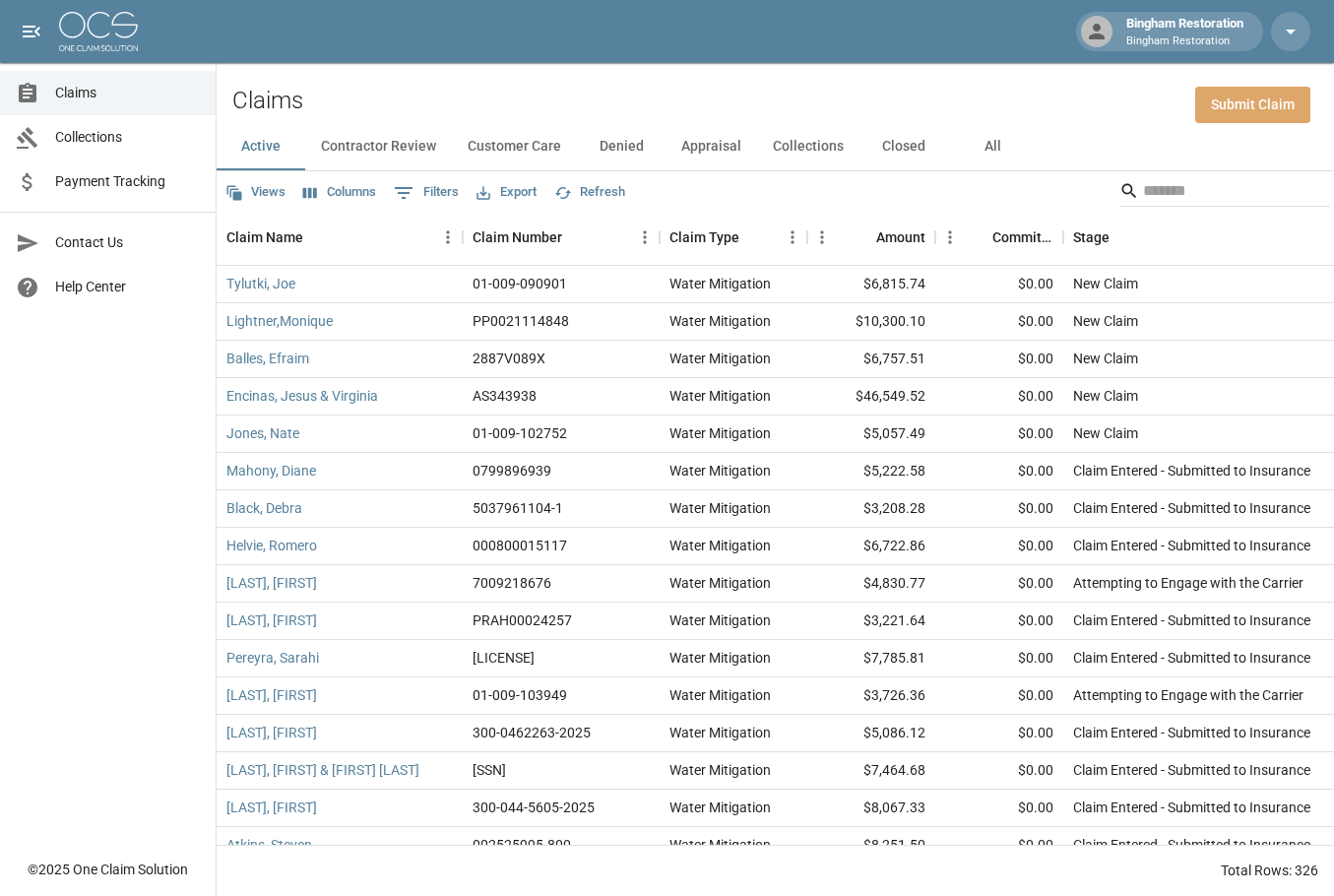 click on "Submit Claim" at bounding box center (1252, 104) 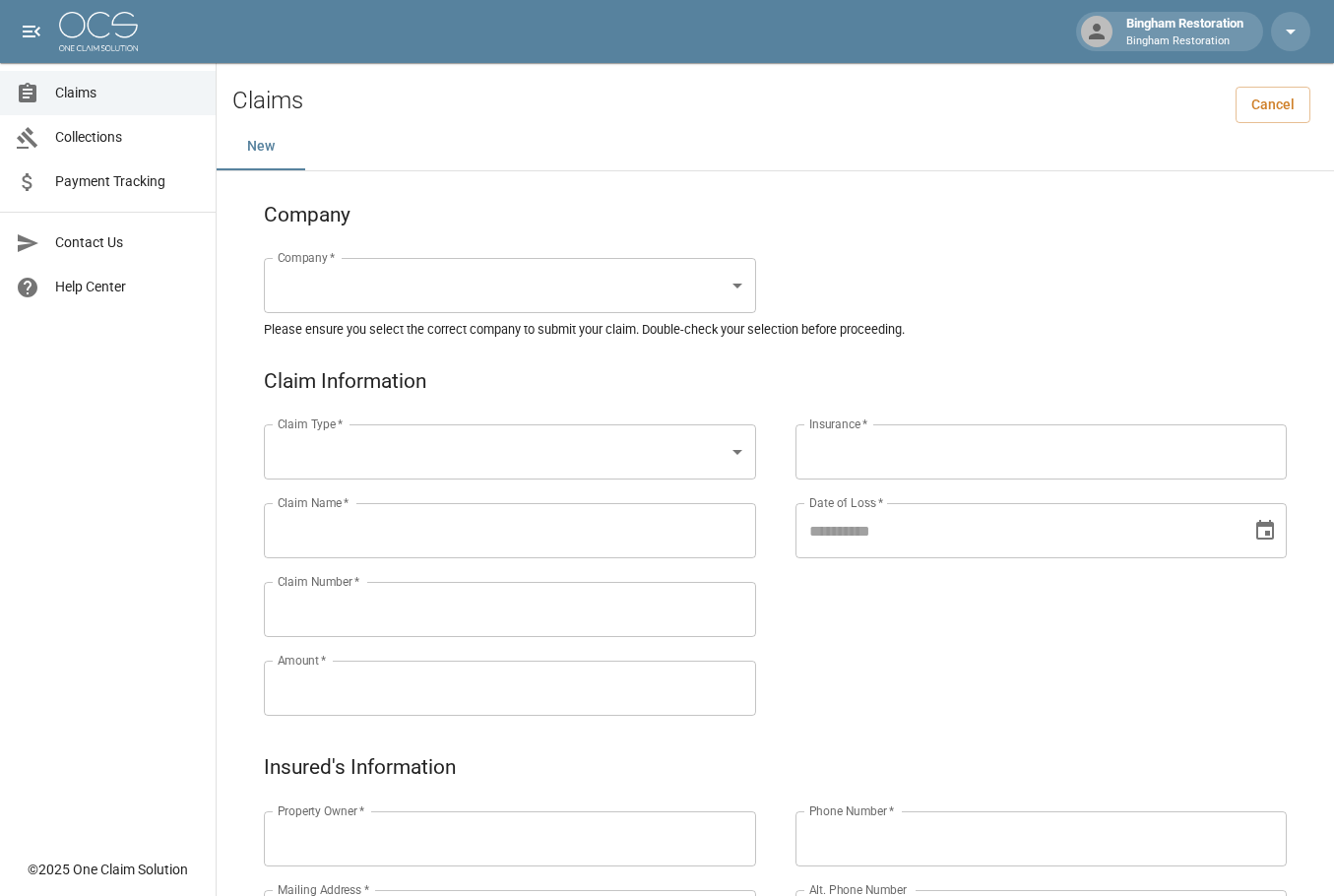 click on "Bingham Restoration Bingham Restoration Claims Collections Payment Tracking Contact Us Help Center ©  2025   One Claim Solution Claims Cancel New Company Company   * ​ Company   * Please ensure you select the correct company to submit your claim. Double-check your selection before proceeding. Claim Information Claim Type   * ​ Claim Type   * Claim Name   * Claim Name   * Claim Number   * Claim Number   * Amount   * Amount   * Insurance   * Insurance   * Date of Loss   * Date of Loss   * Insured's Information Property Owner   * Property Owner   * Mailing Address   * Mailing Address   * Mailing City   * Mailing City   * Mailing State   * Mailing State   * Mailing Zip   * Mailing Zip   * Phone Number   * Phone Number   * Alt. Phone Number Alt. Phone Number Email Email Documentation Invoice (PDF)* ​ Upload file(s) Invoice (PDF)* Work Authorization* ​ Upload file(s) Work Authorization* Photo Link Photo Link ​ Upload file(s) Testing ​ ​" at bounding box center [667, 907] 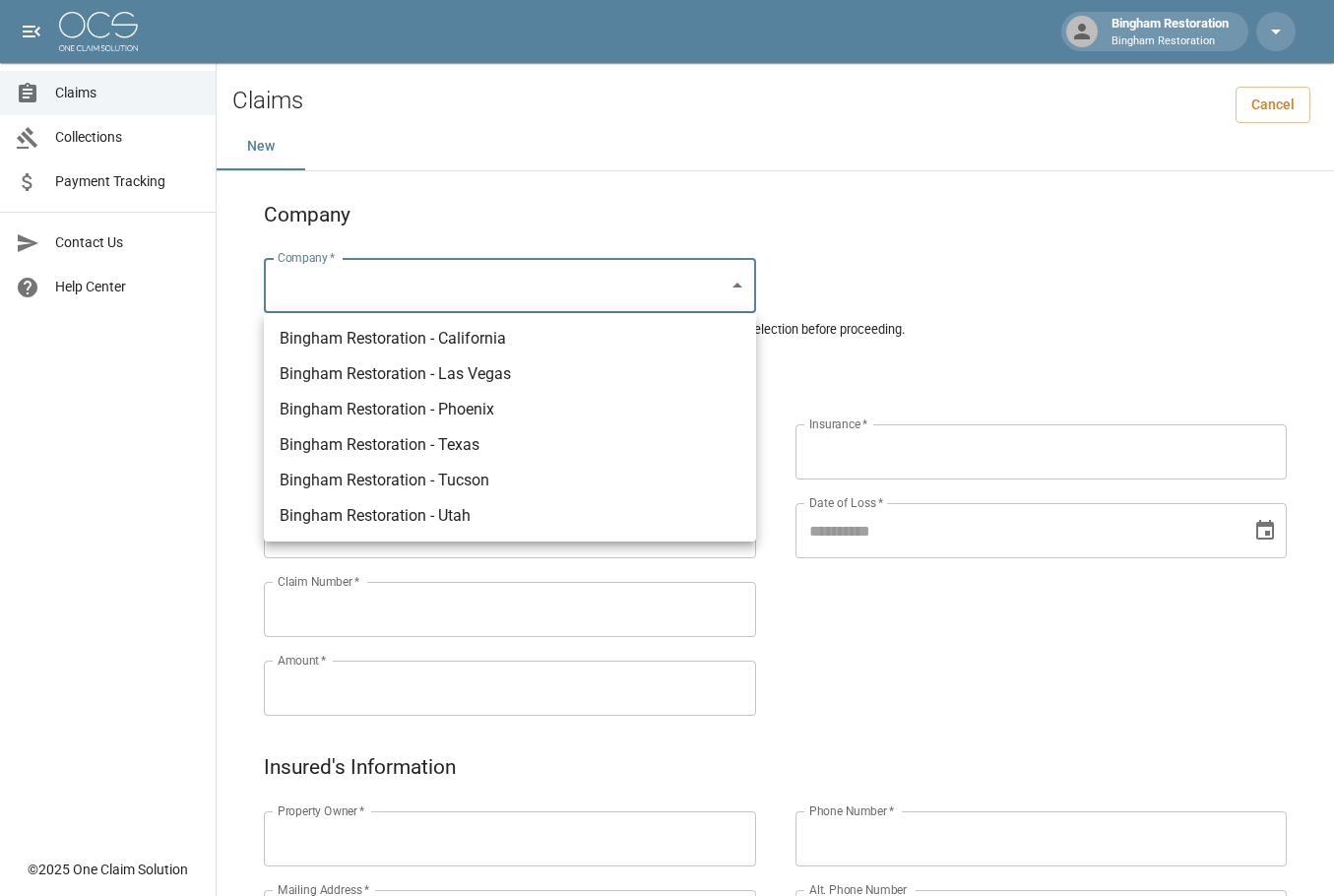 click on "Bingham Restoration - Tucson" at bounding box center (510, 480) 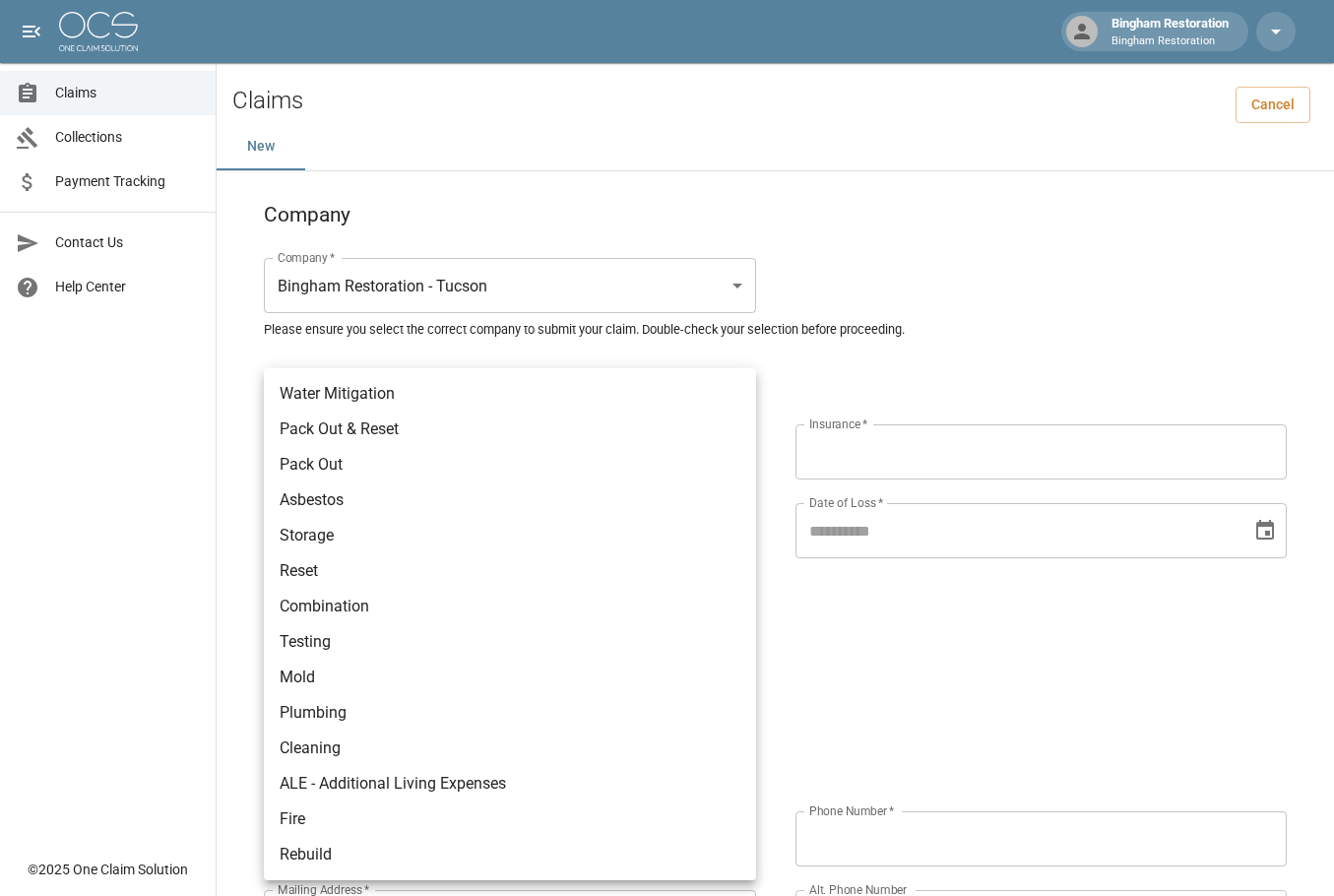 click on "Bingham Restoration Bingham Restoration Claims Collections Payment Tracking Contact Us Help Center © 2025 One Claim Solution Claims Cancel New Company Company   * Bingham Restoration - [CITY] *** Company   * Please ensure you select the correct company to submit your claim. Double-check your selection before proceeding. Claim Information Claim Type   * ​ Claim Type   * Claim Name   * Claim Name   * Claim Number   * Claim Number   * Amount   * Amount   * Insurance   * Insurance   * Date of Loss   * Date of Loss   * Insured's Information Property Owner   * Property Owner   * Mailing Address   * Mailing Address   * Mailing City   * Mailing City   * Mailing State   * Mailing State   * Mailing Zip   * Mailing Zip   * Phone Number   * Phone Number   * Alt. Phone Number Alt. Phone Number Email Email Documentation Invoice (PDF)* ​ Upload file(s) Invoice (PDF)* Work Authorization* ​ Upload file(s) Work Authorization* Photo Link Photo Link ​ *" at bounding box center (667, 907) 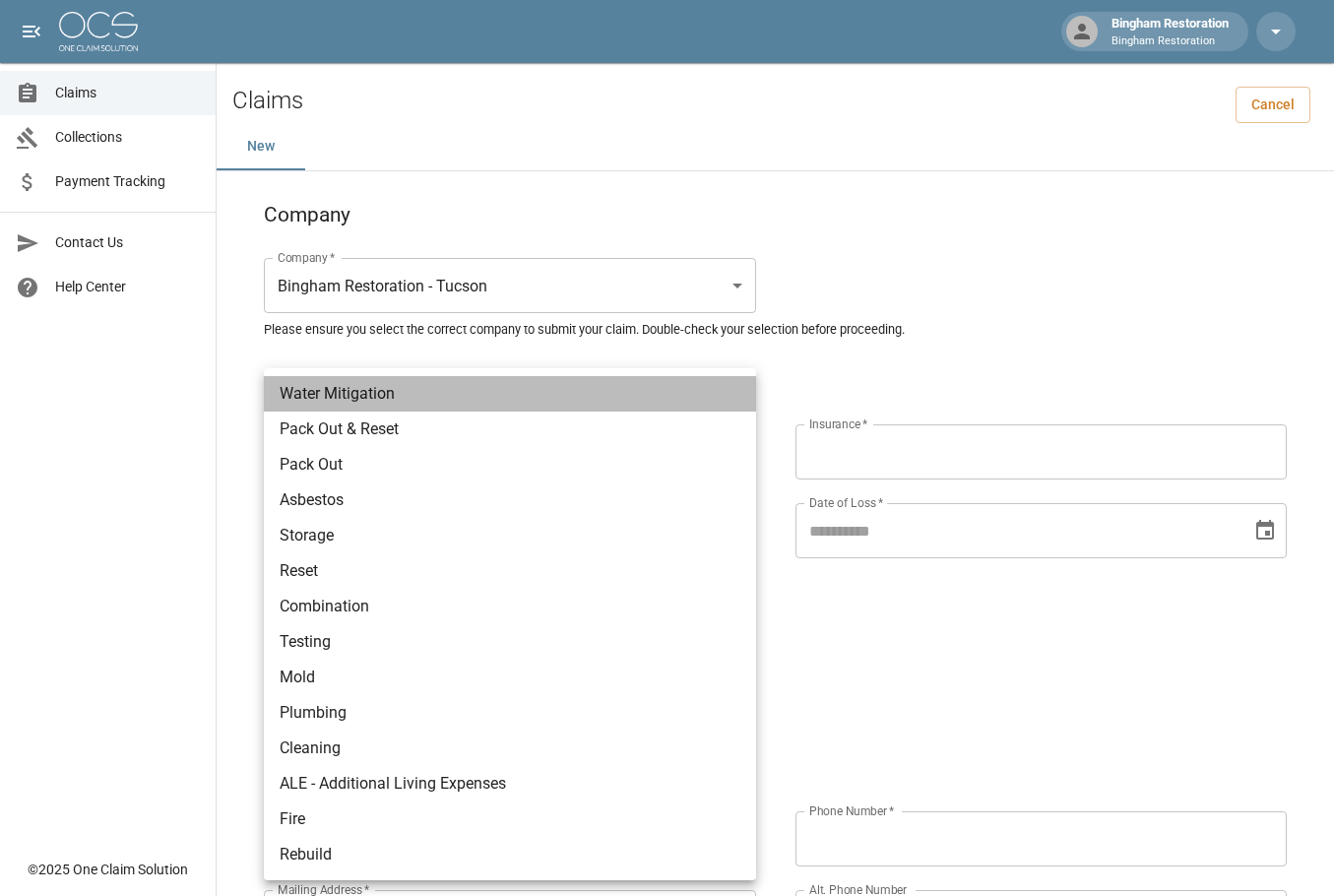 click on "Water Mitigation" at bounding box center (510, 394) 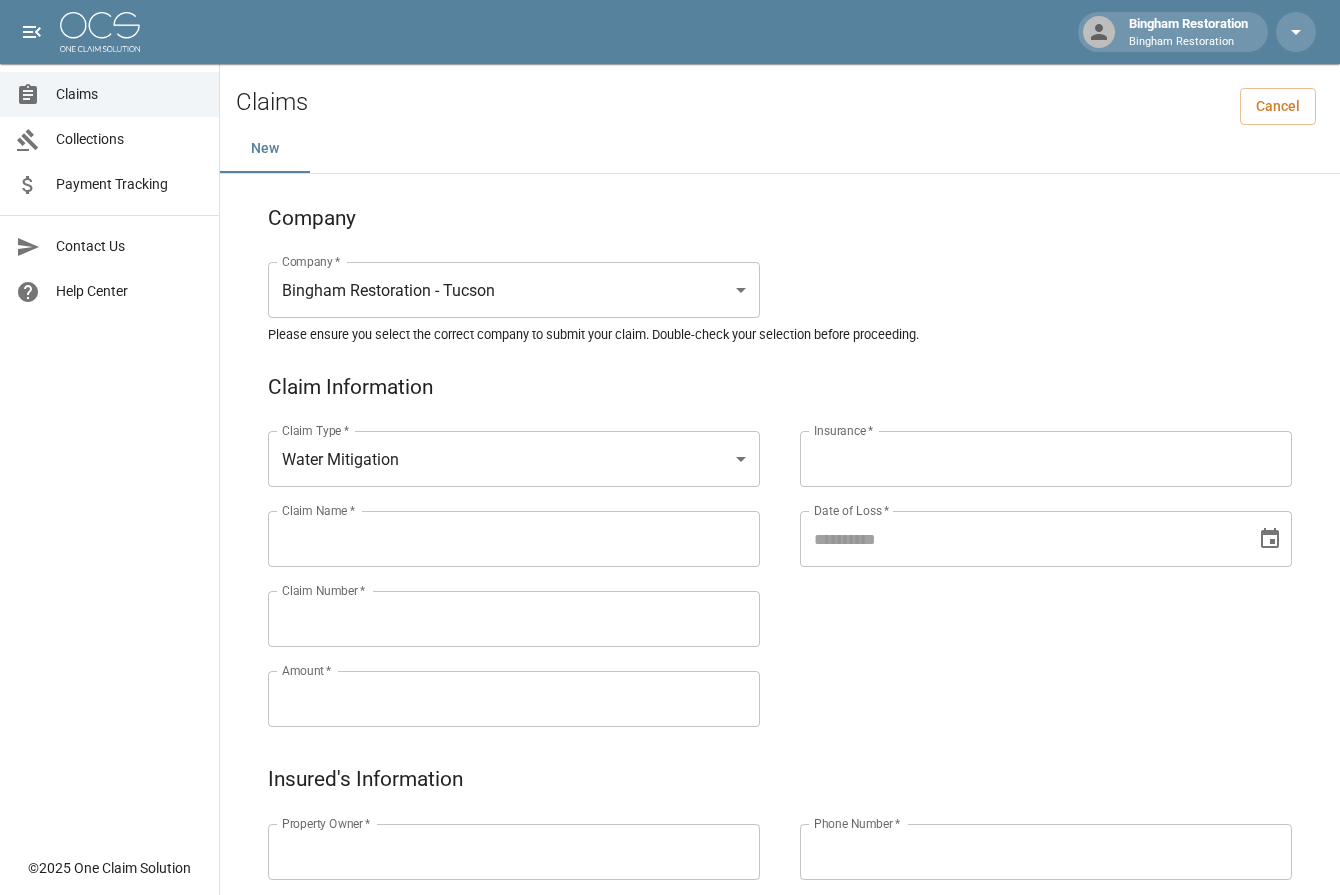 click on "Insurance   *" at bounding box center (1046, 459) 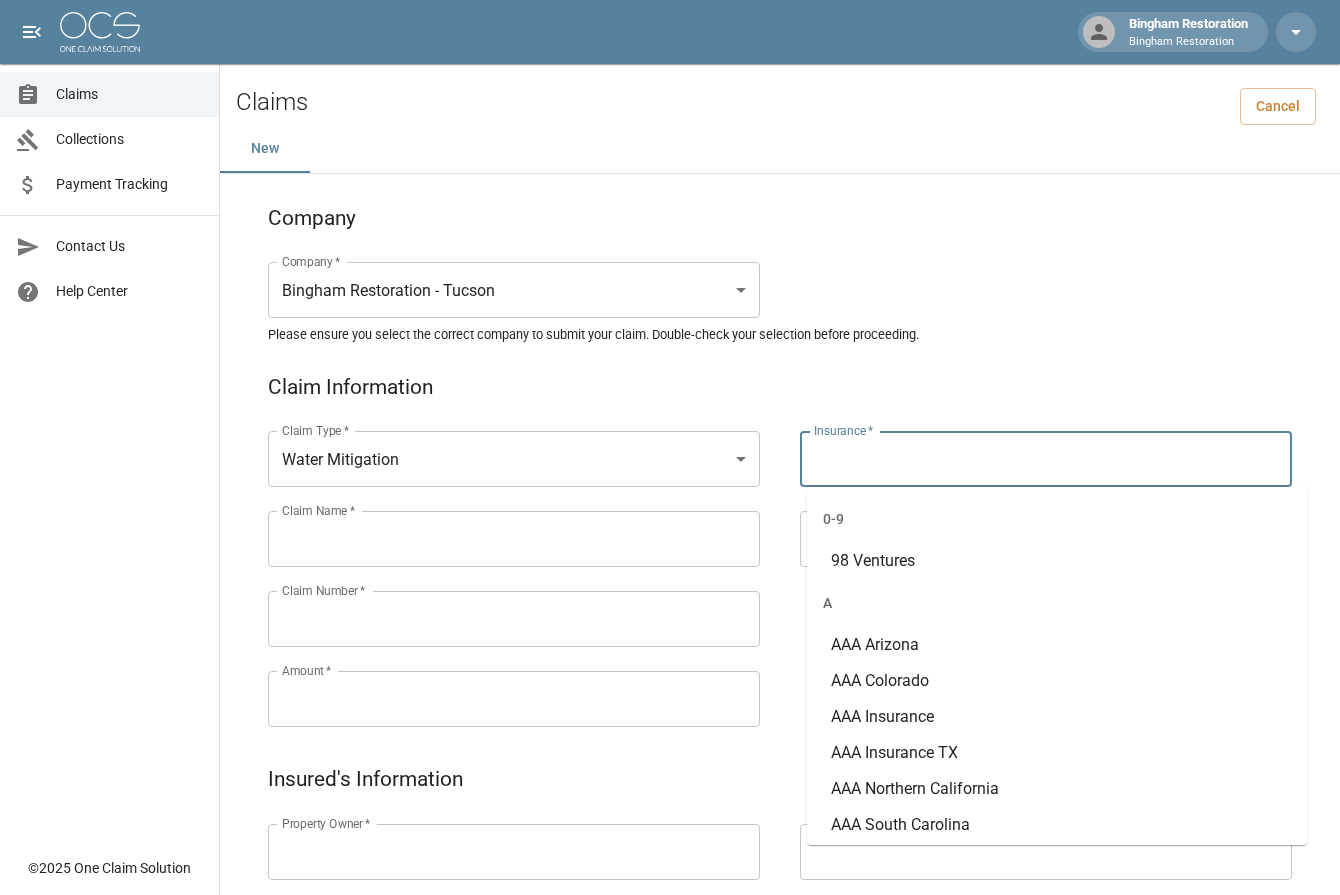 paste on "***" 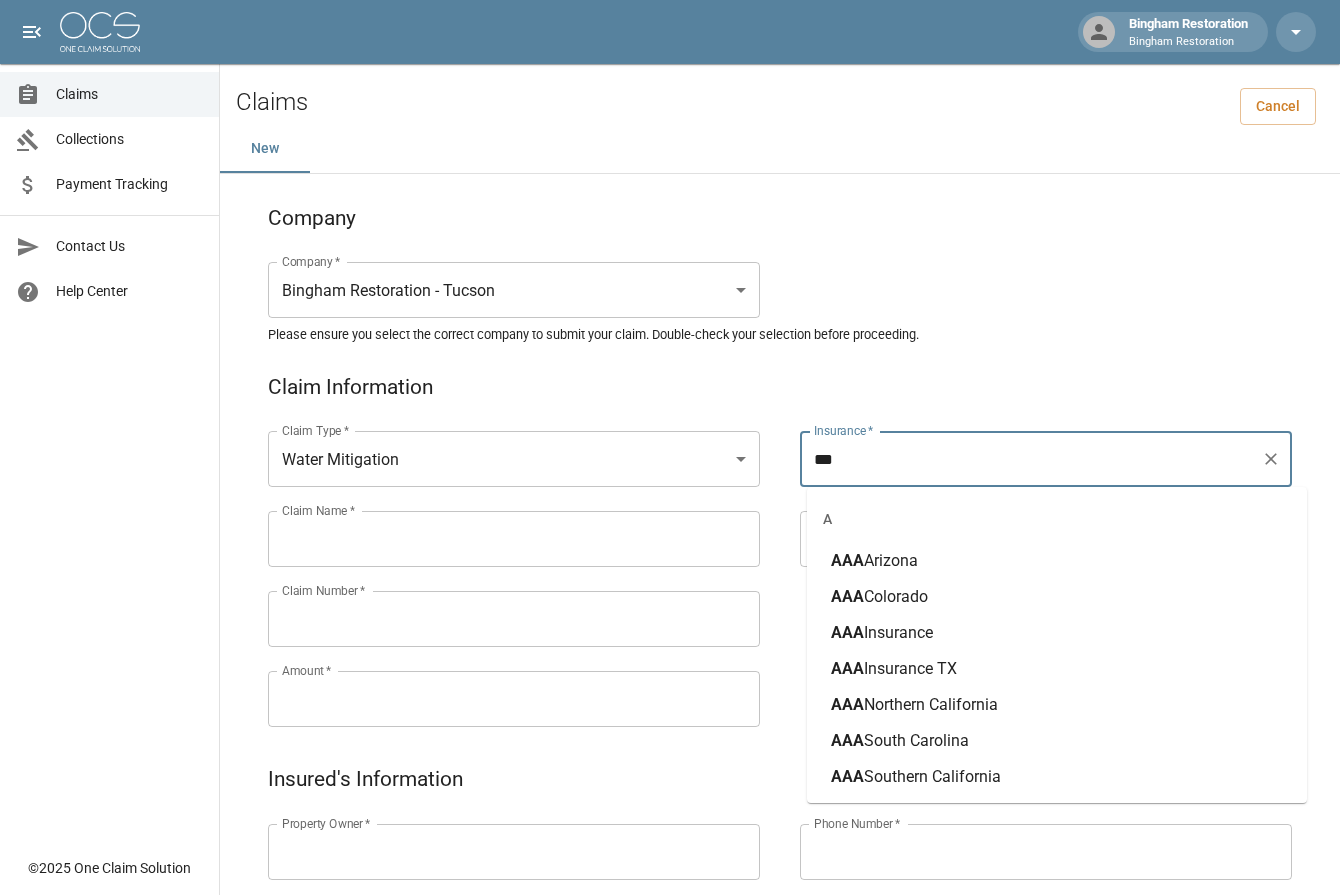type on "***" 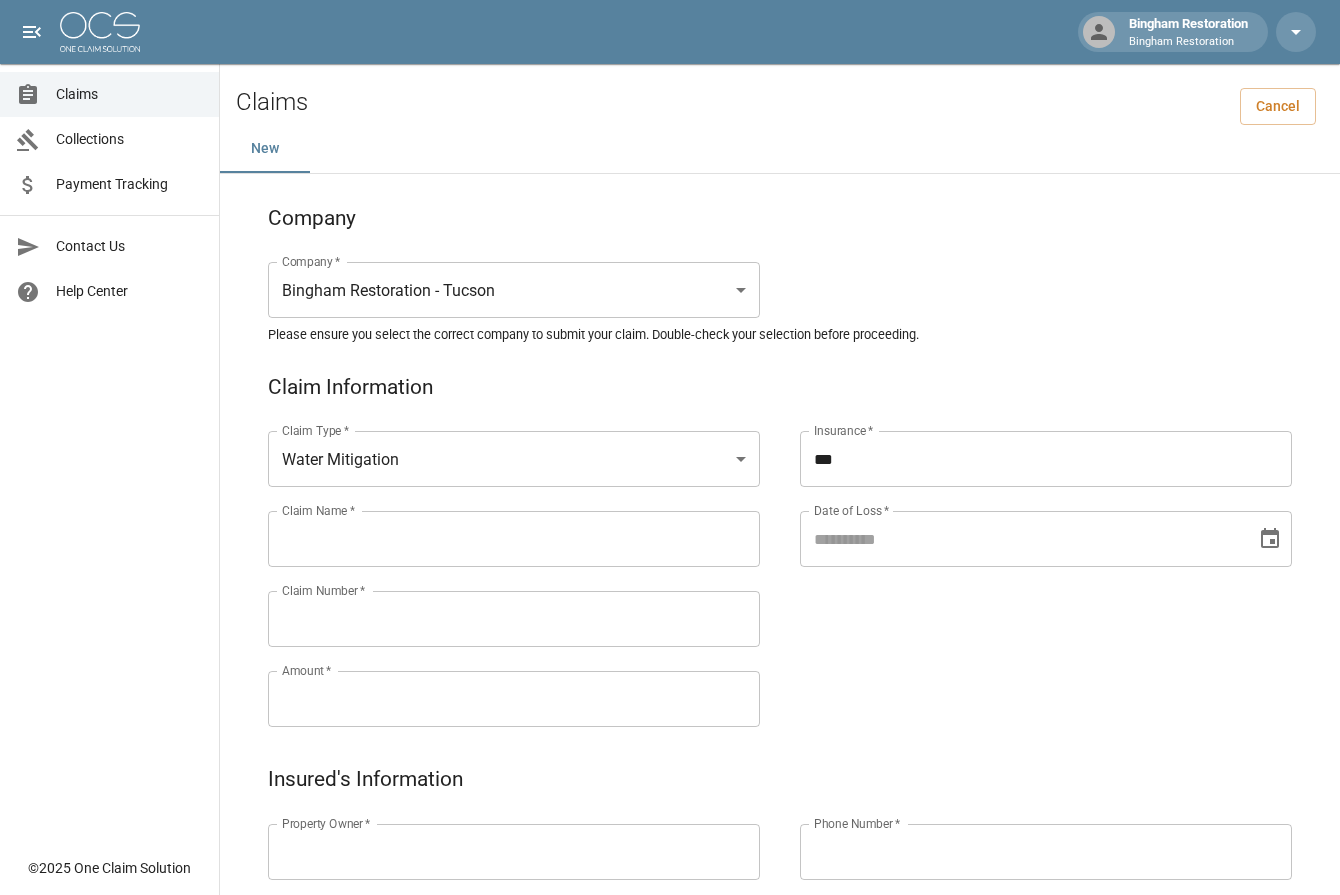 click on "**********" at bounding box center [780, 1008] 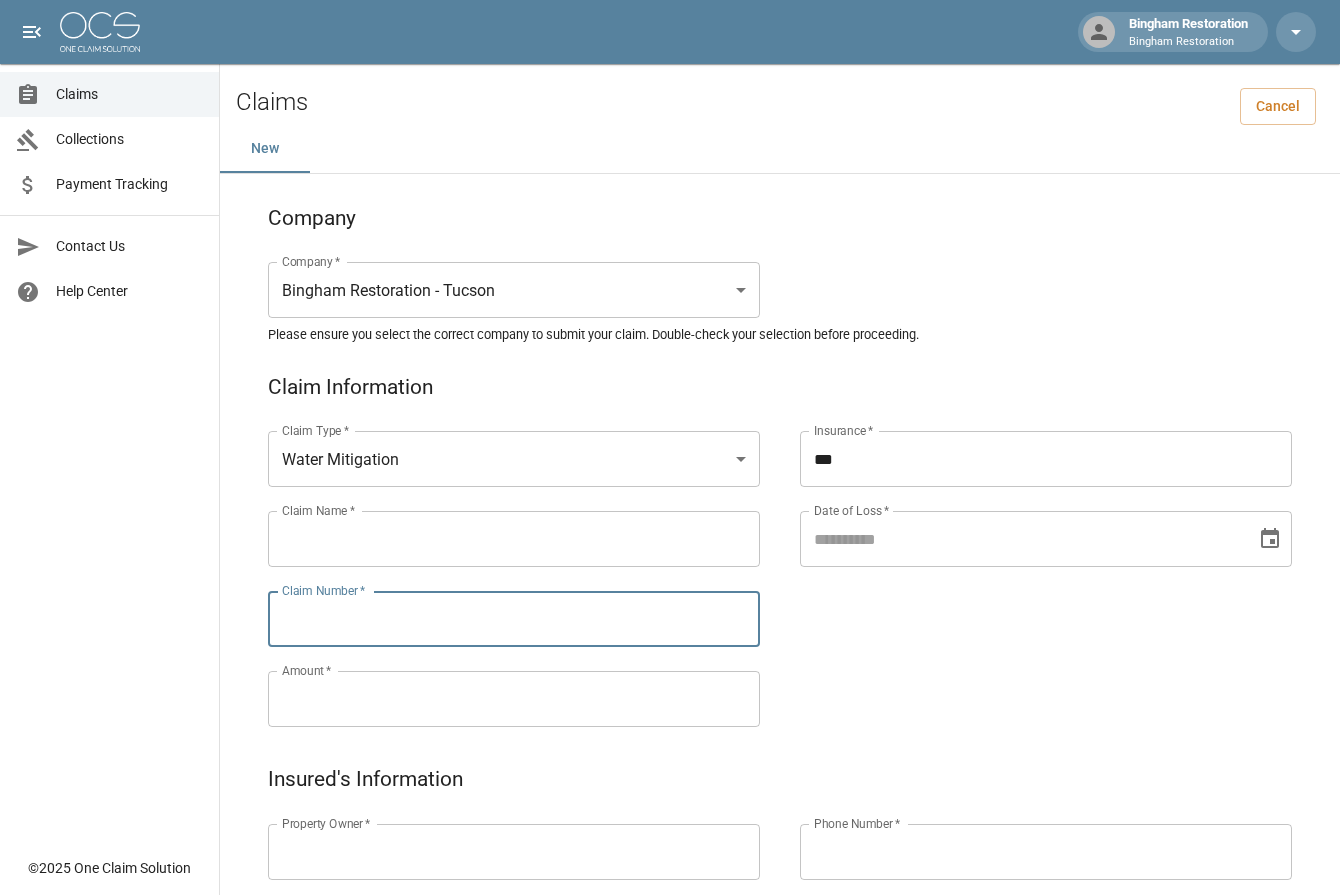paste on "**********" 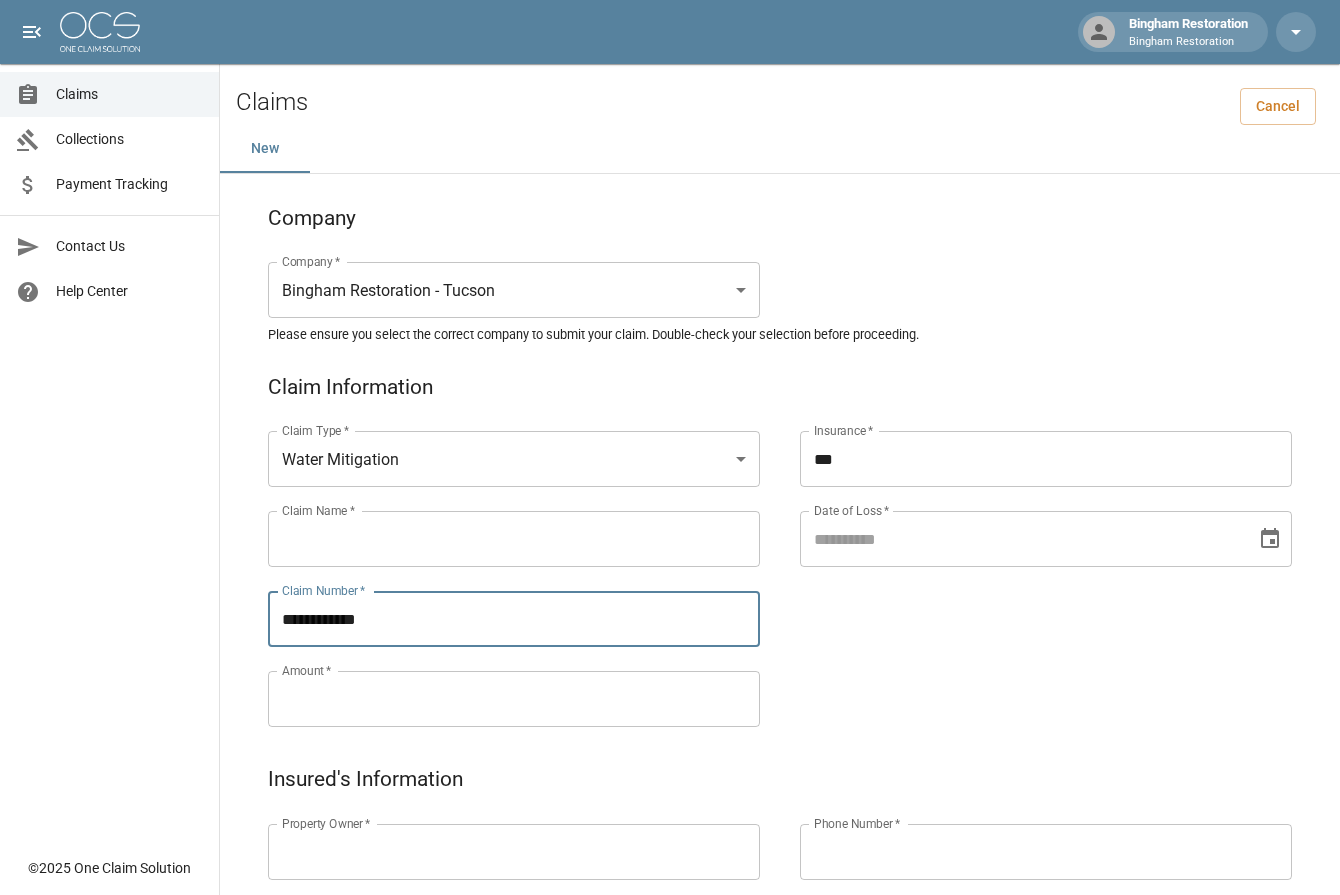 type on "**********" 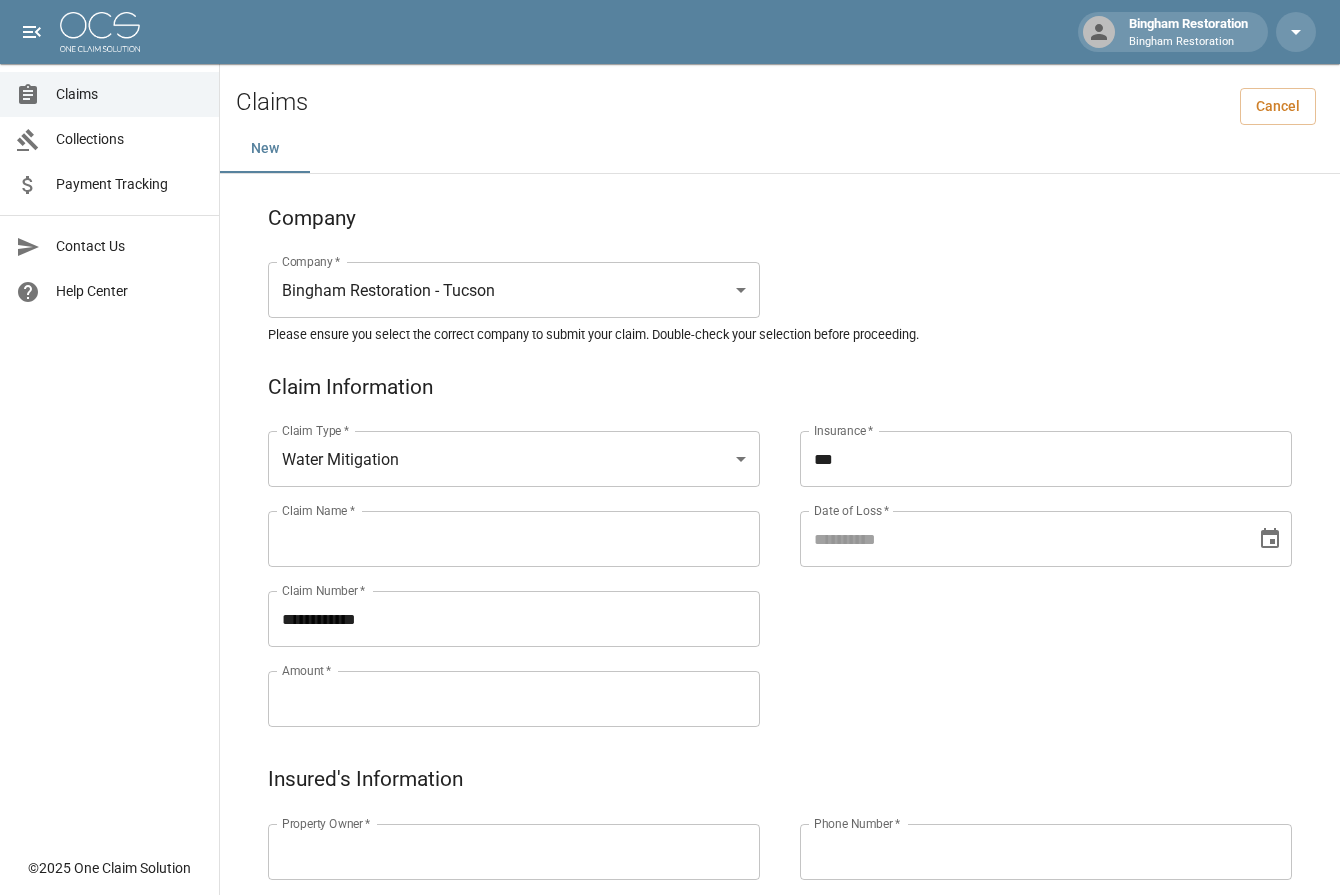 click on "Insurance   * *** Insurance   * Date of Loss   * Date of Loss   *" at bounding box center (1026, 555) 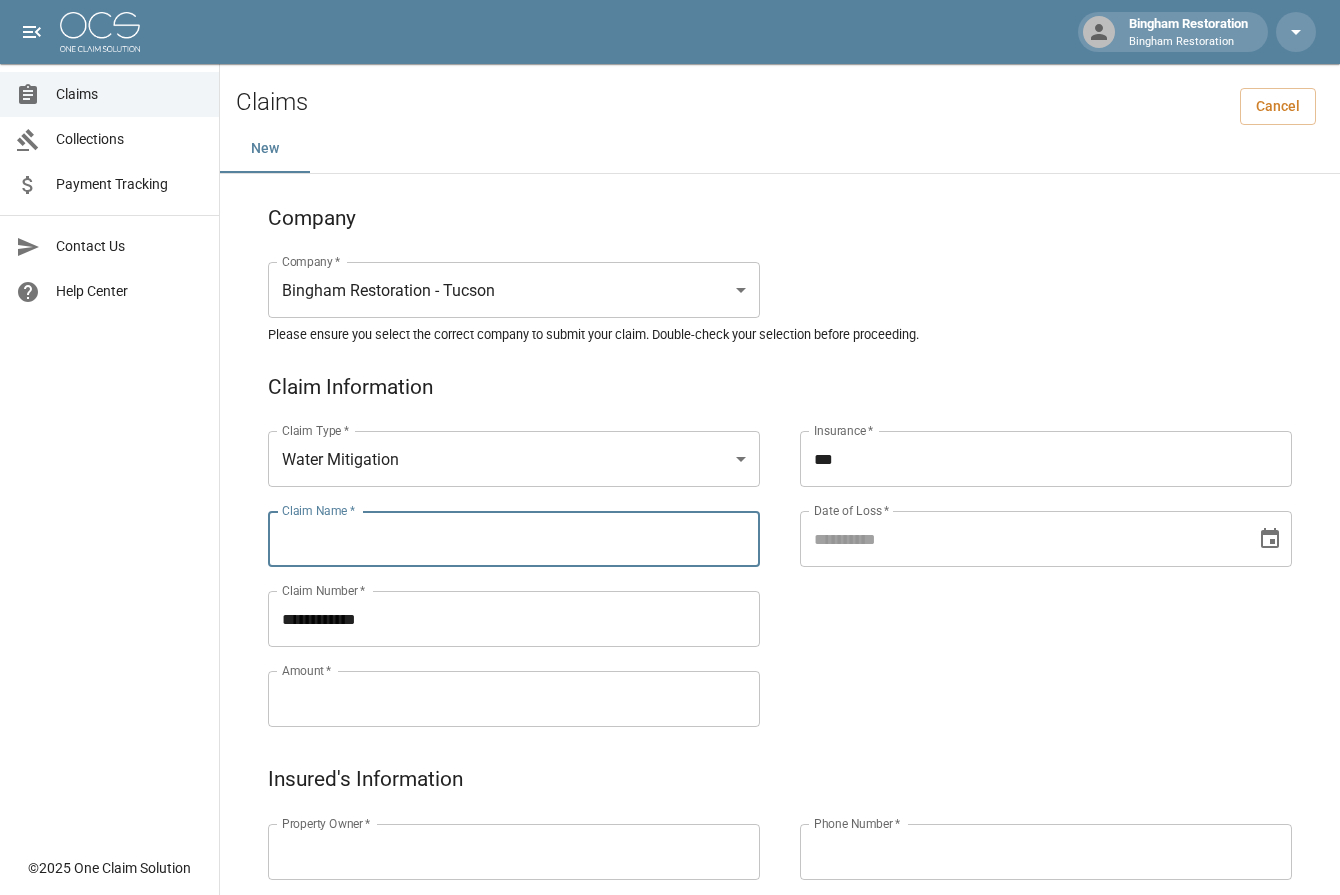 click on "Claim Name   *" at bounding box center [514, 539] 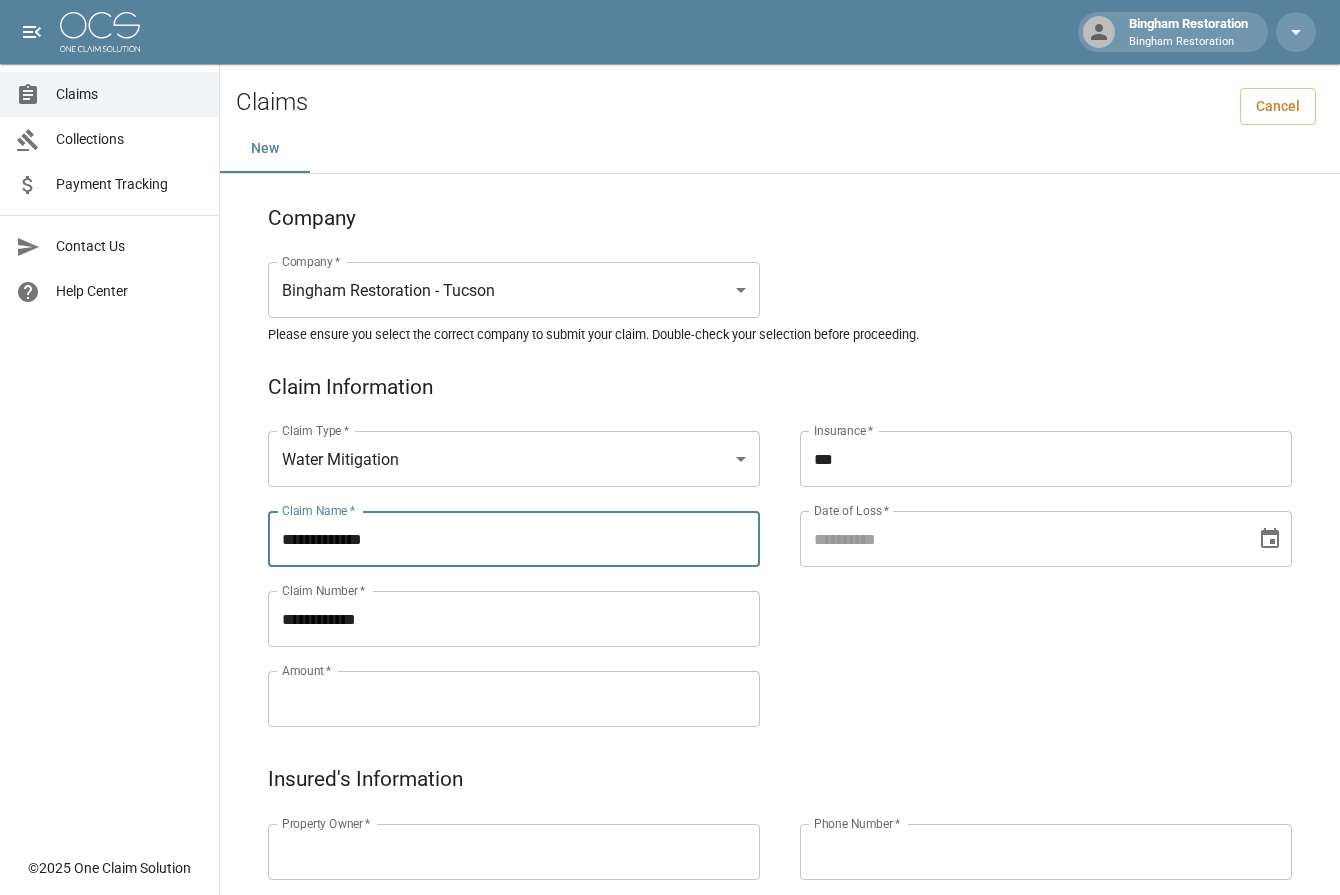 type on "**********" 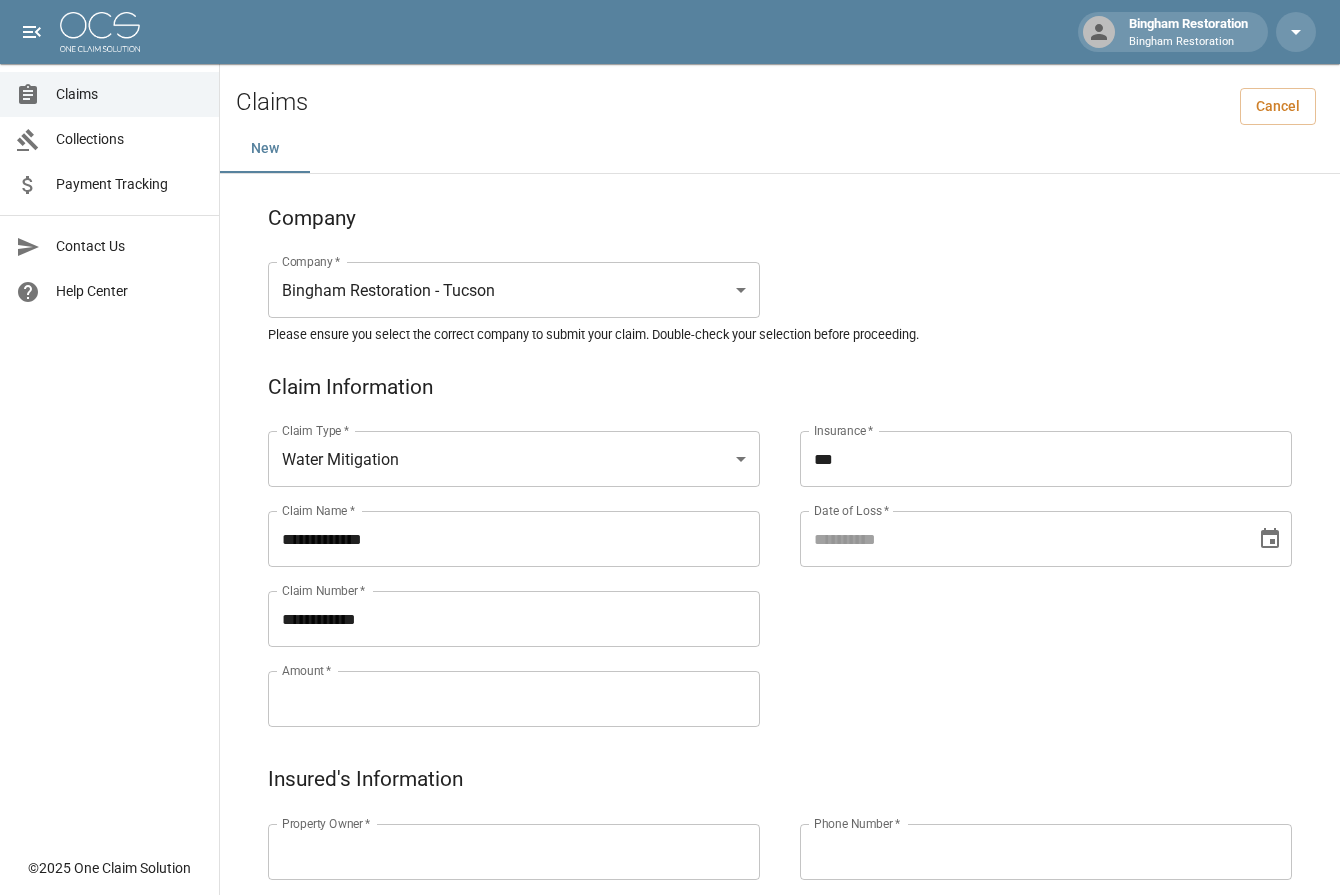 click on "Amount   *" at bounding box center [514, 699] 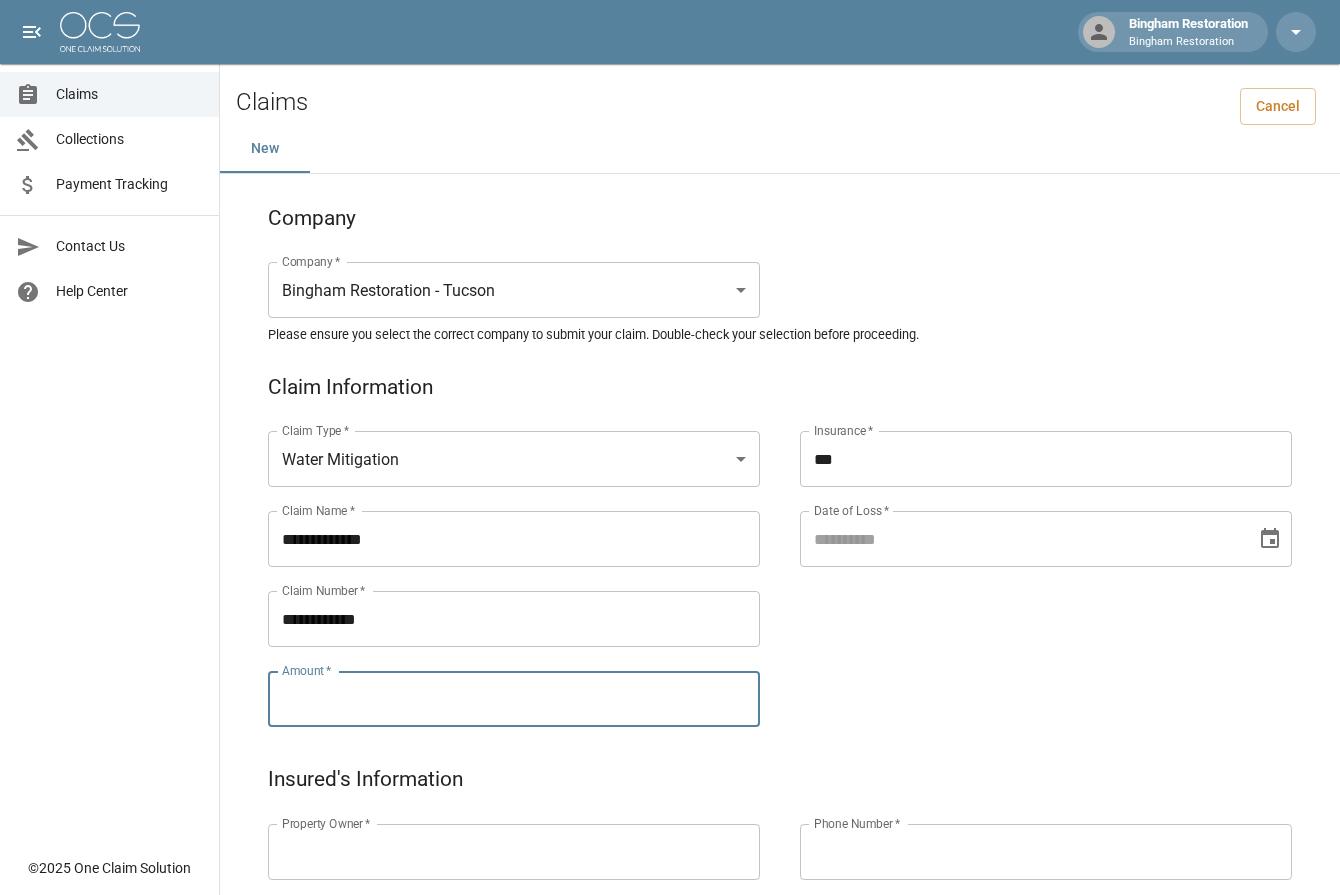 paste on "**********" 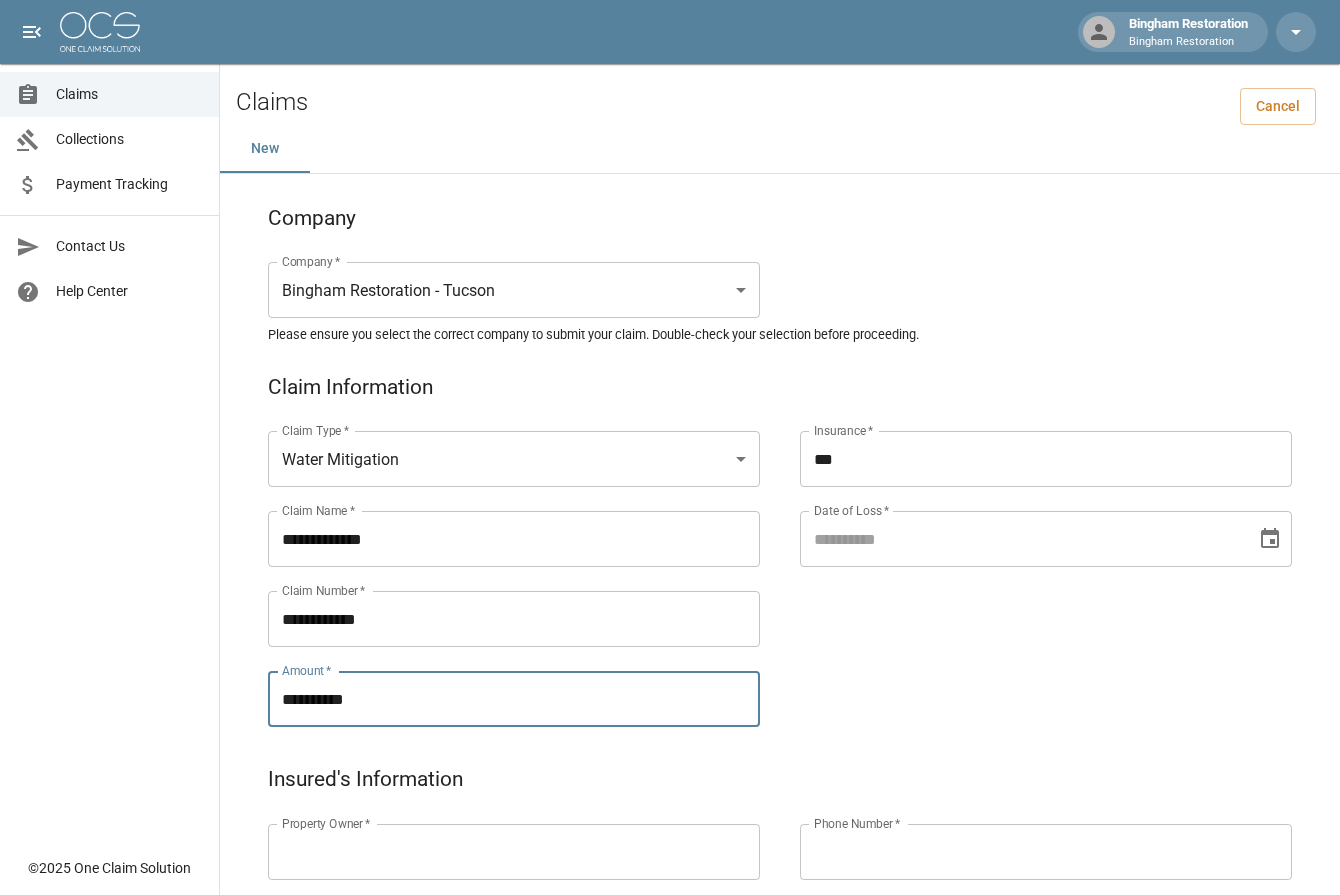 type on "**********" 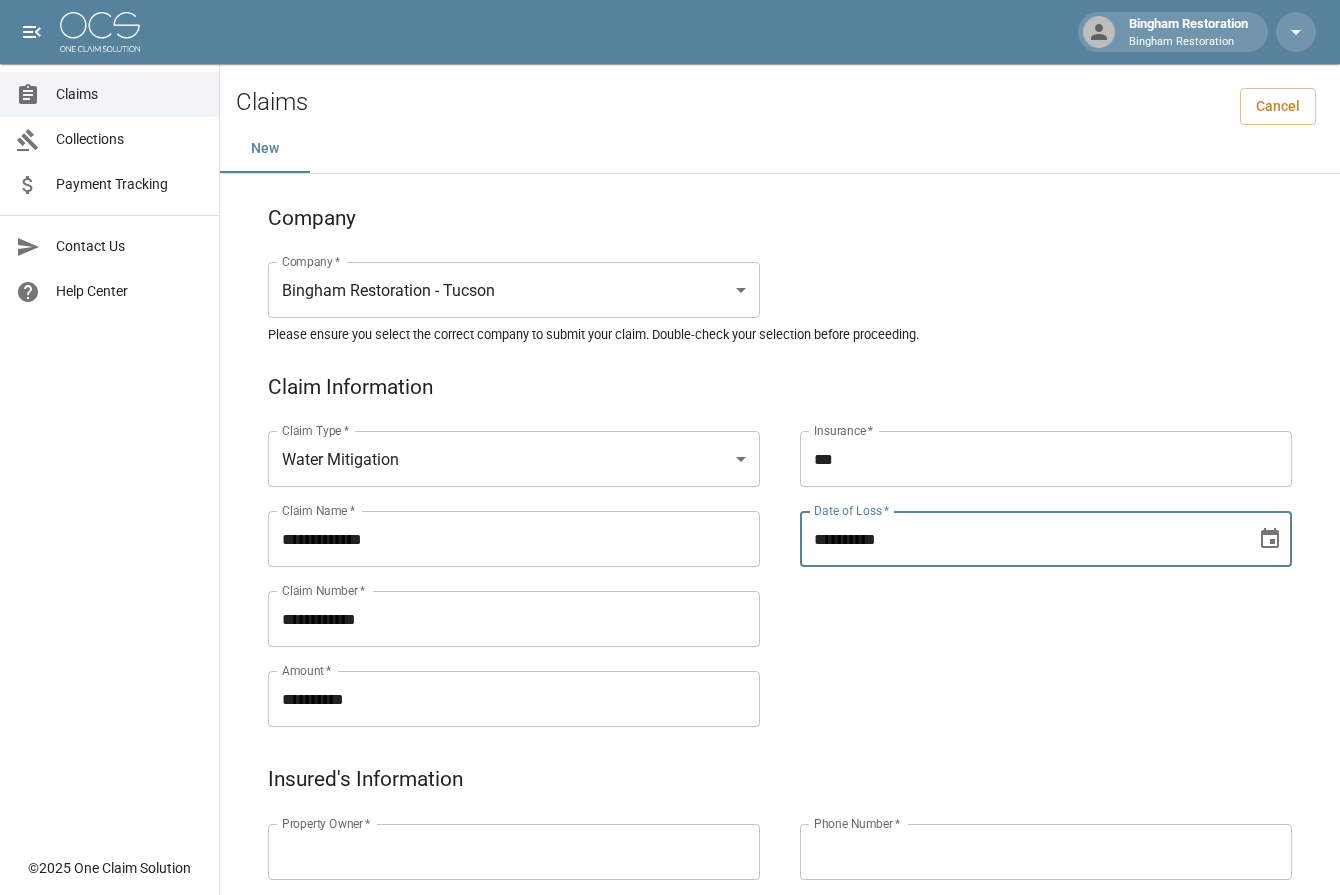 click on "**********" at bounding box center (1021, 539) 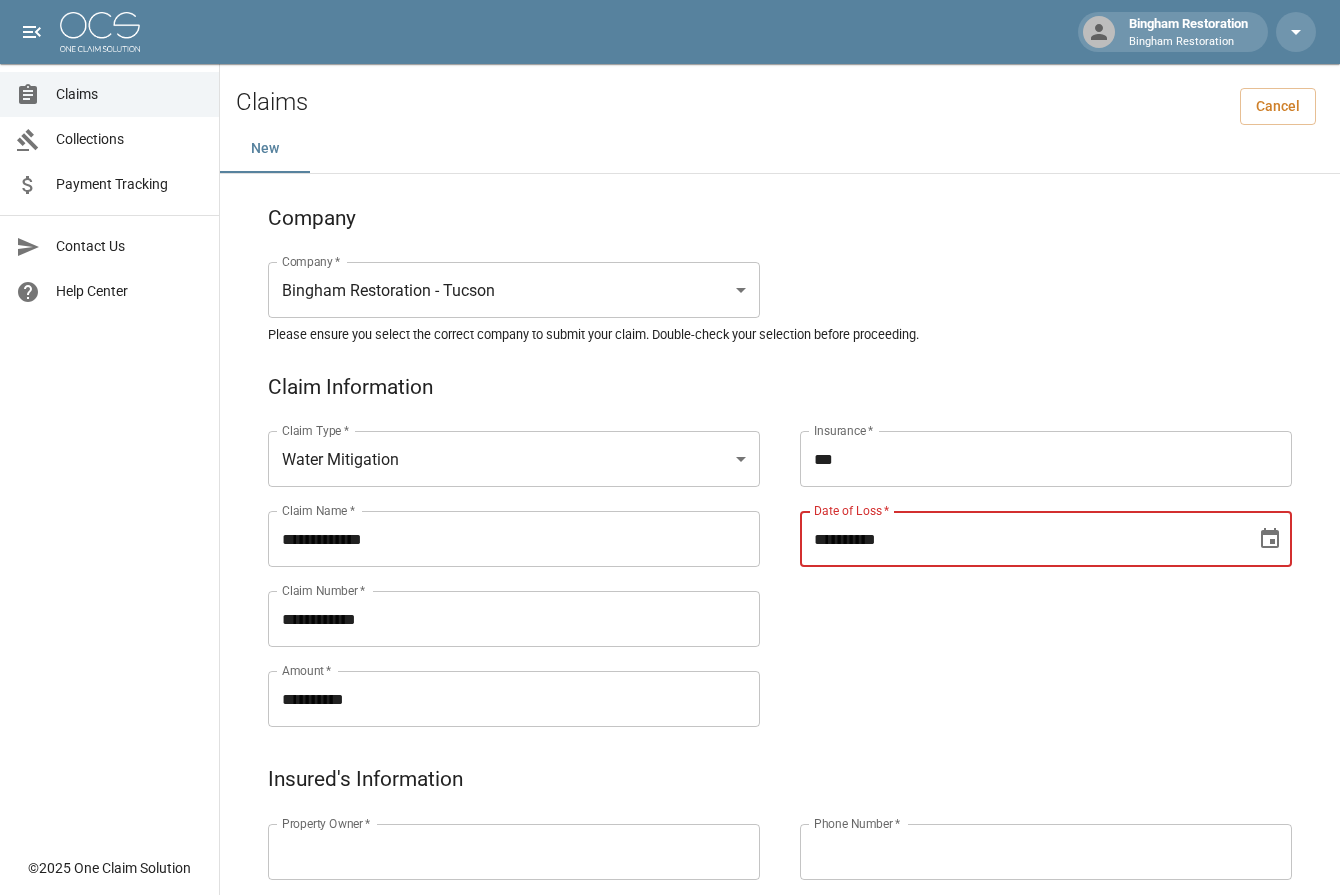 click on "**********" at bounding box center [1021, 539] 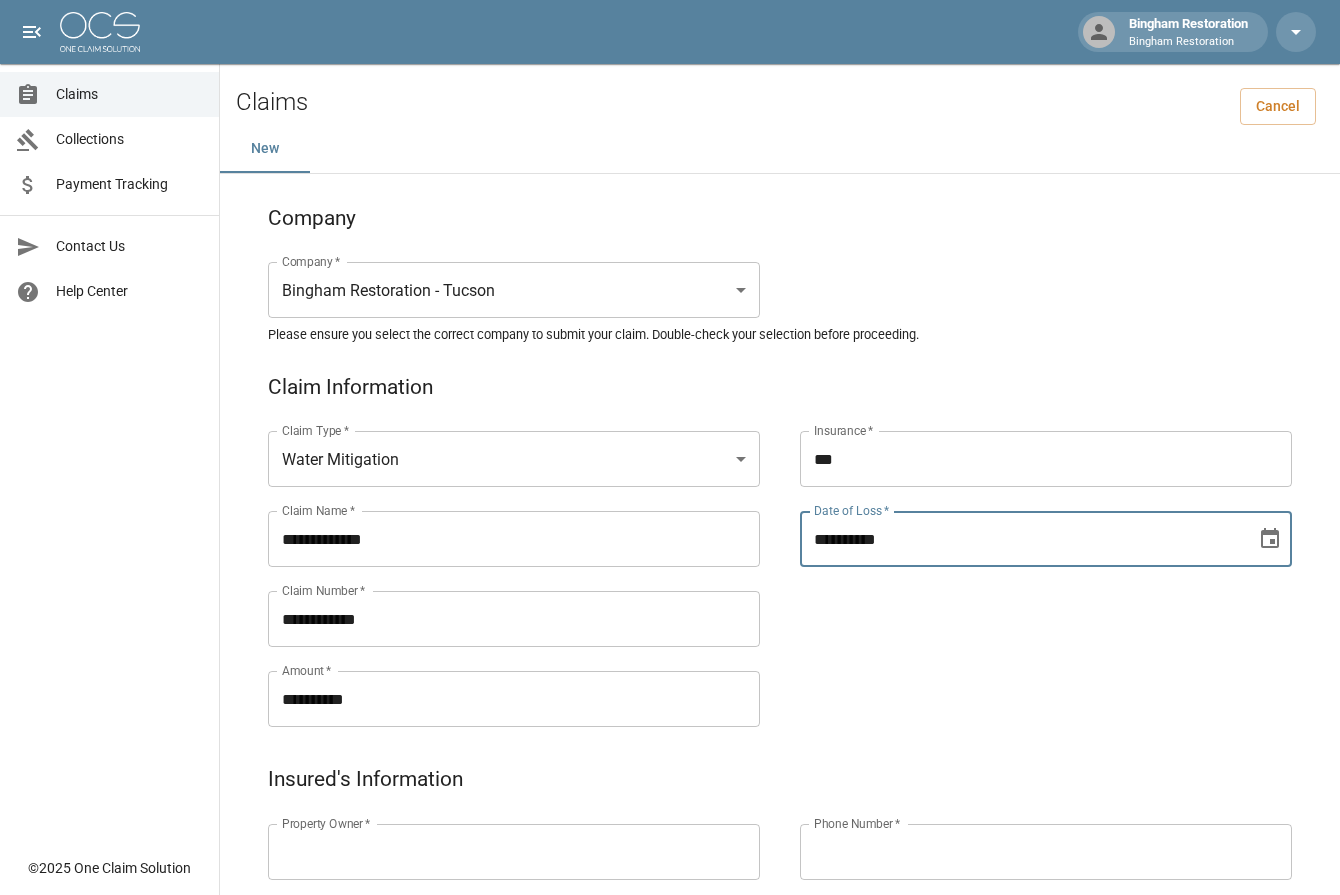 type on "**********" 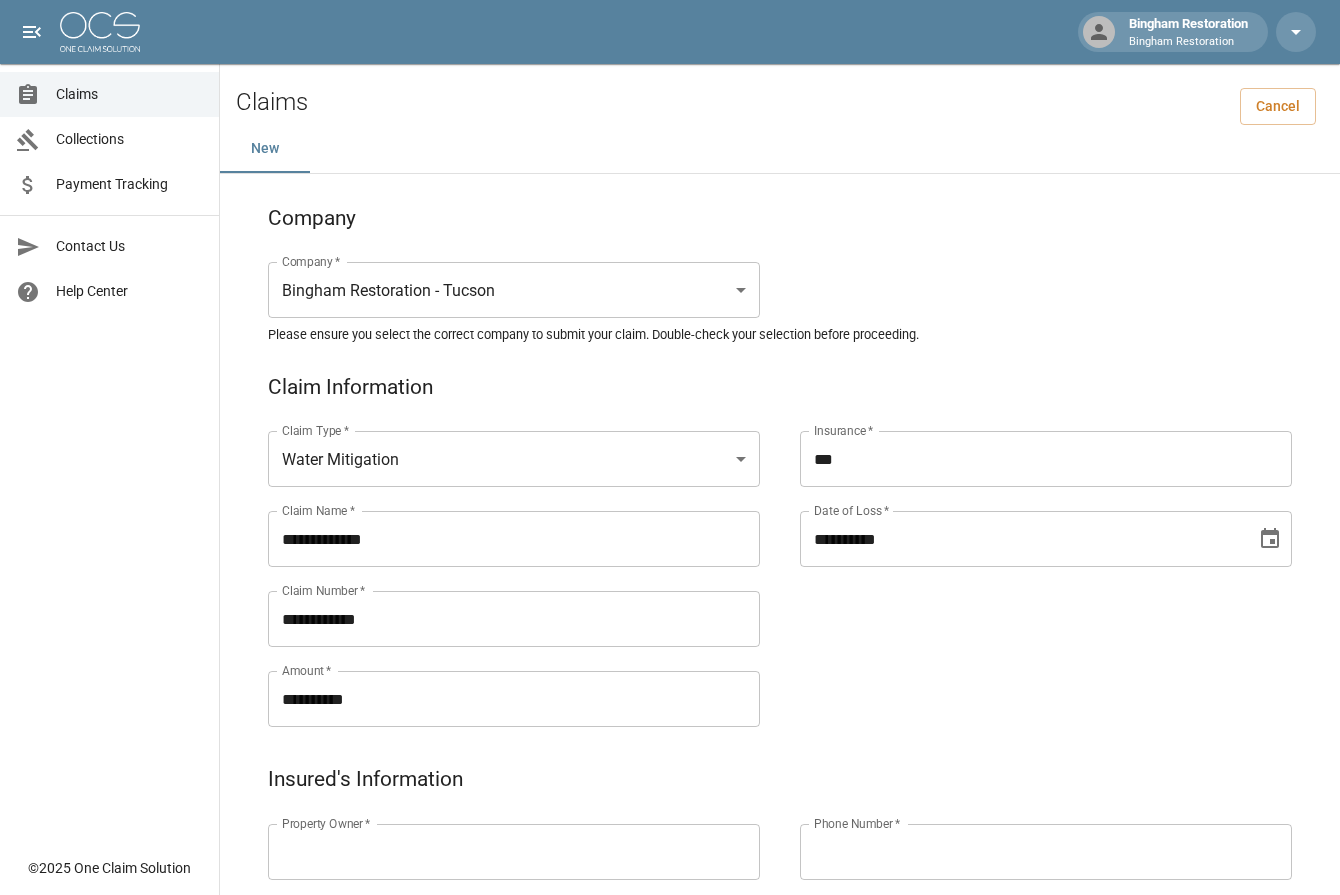 click on "**********" at bounding box center [1026, 555] 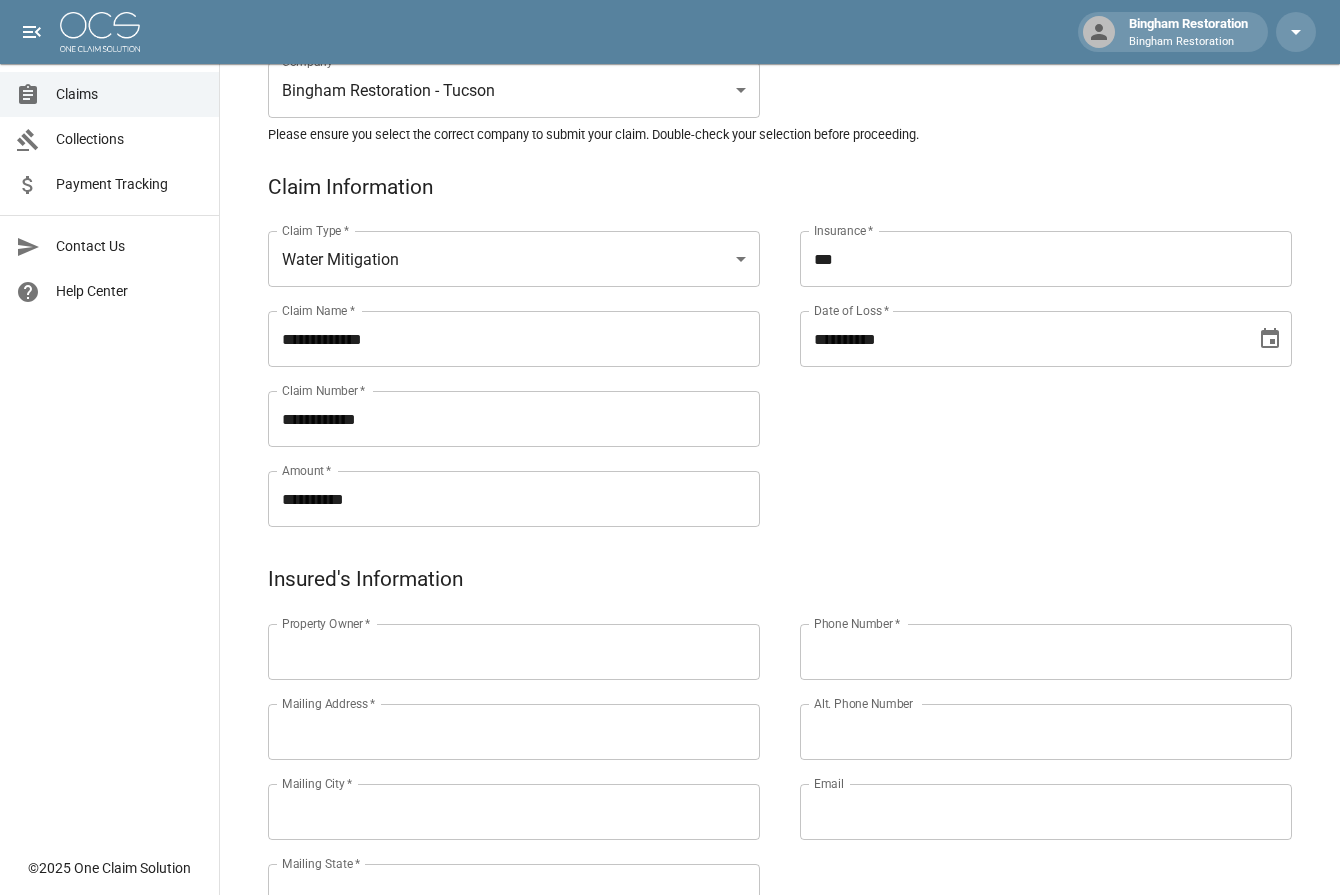 click on "Property Owner   *" at bounding box center (514, 652) 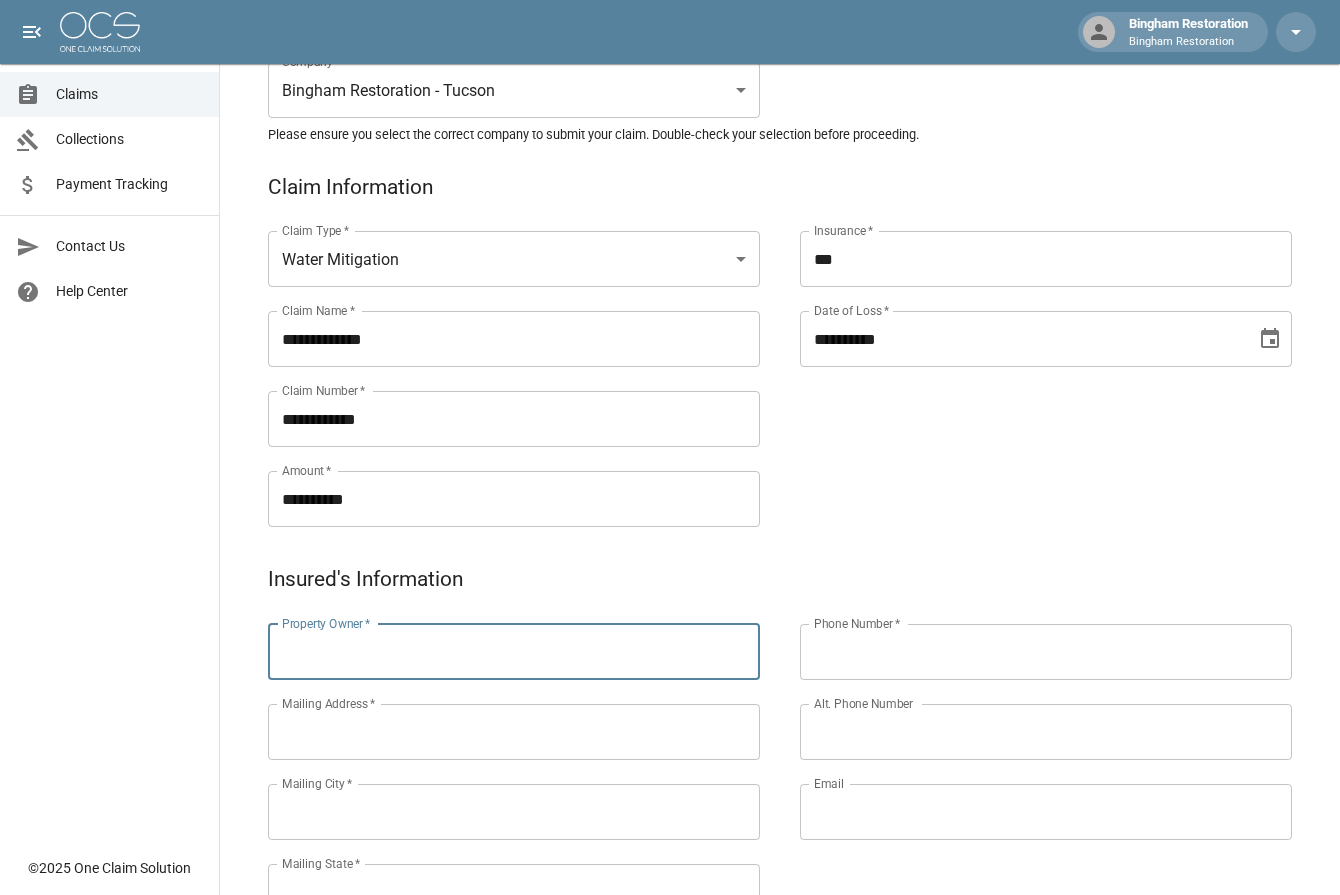 paste on "**********" 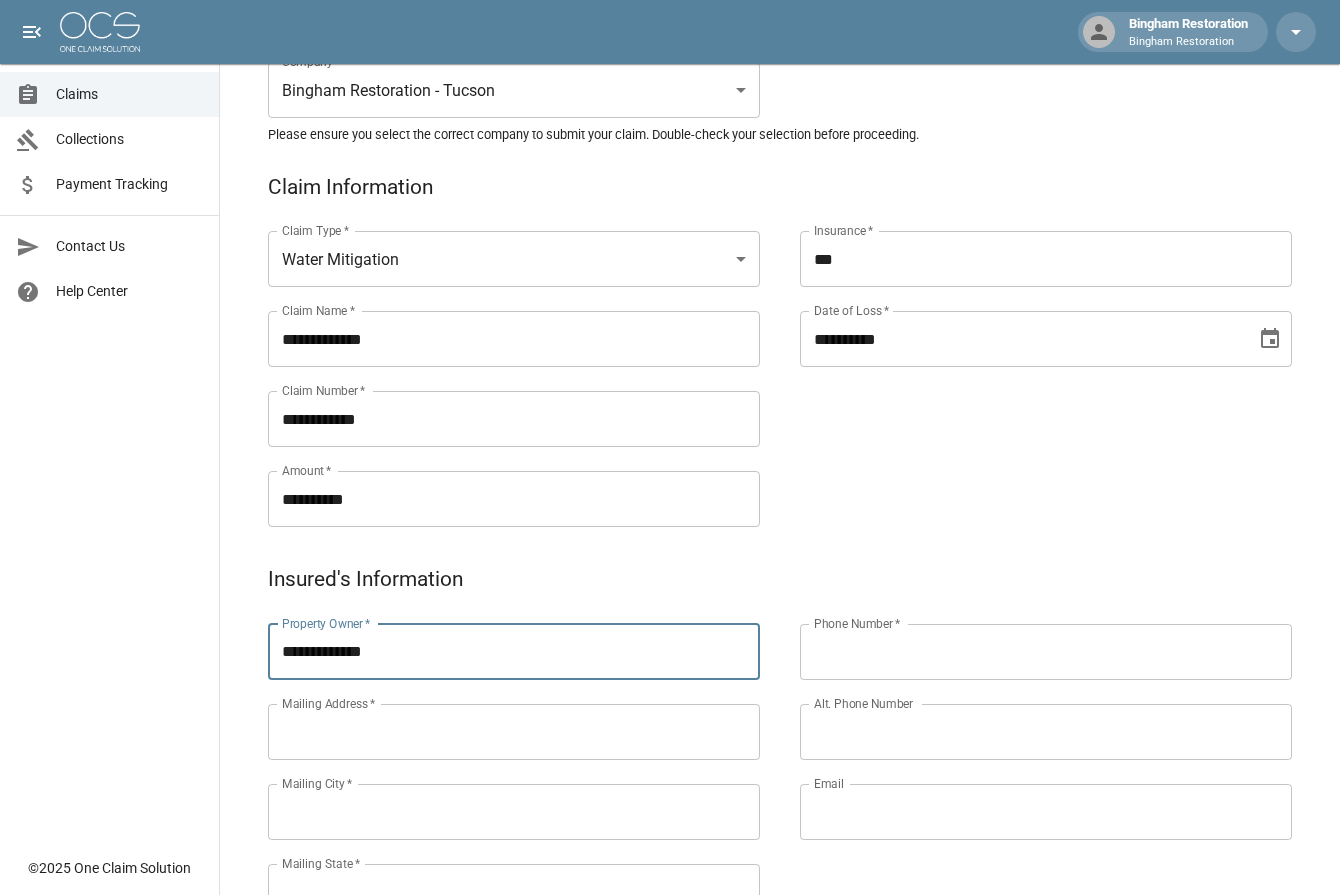 type on "**********" 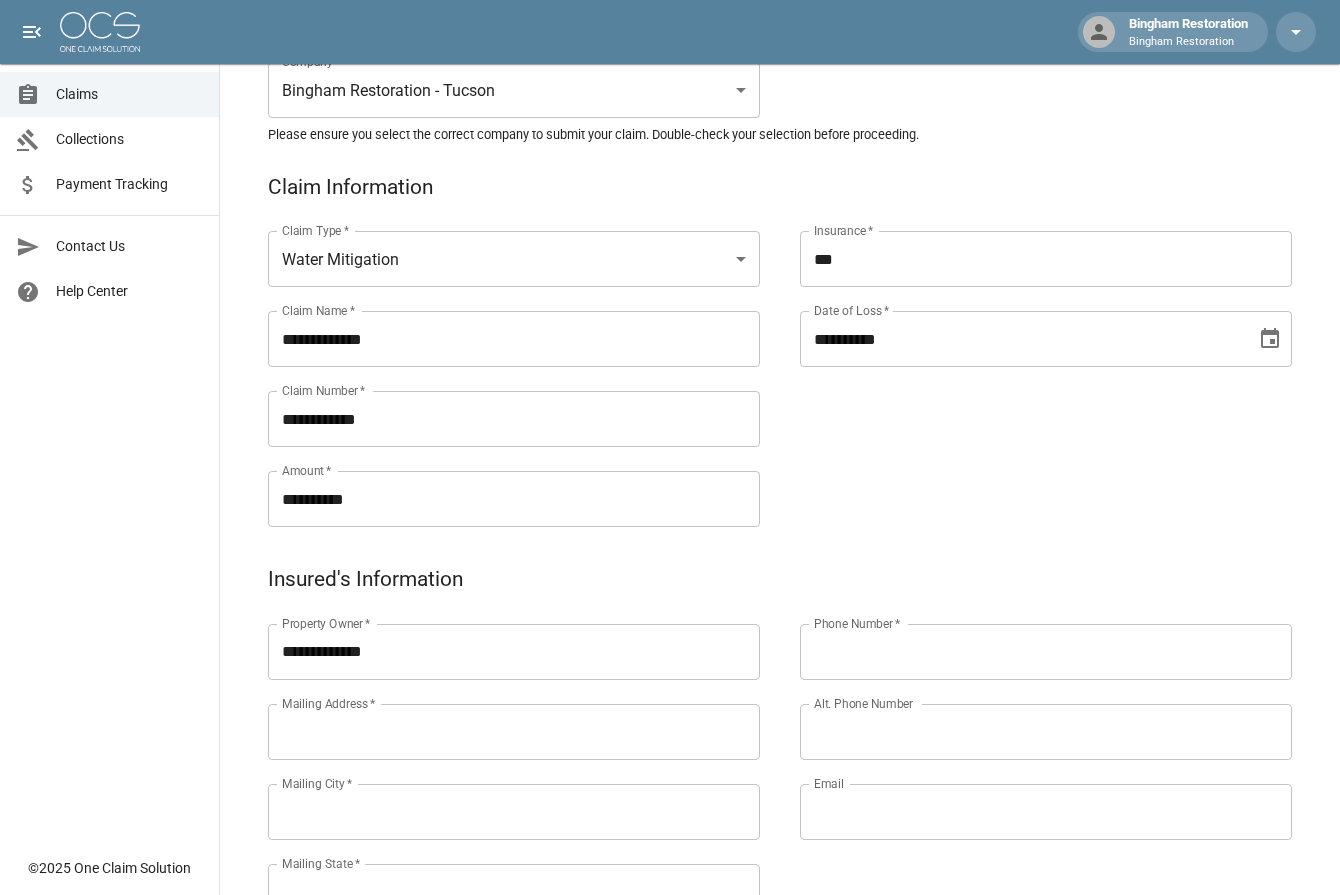 click on "**********" at bounding box center [1026, 355] 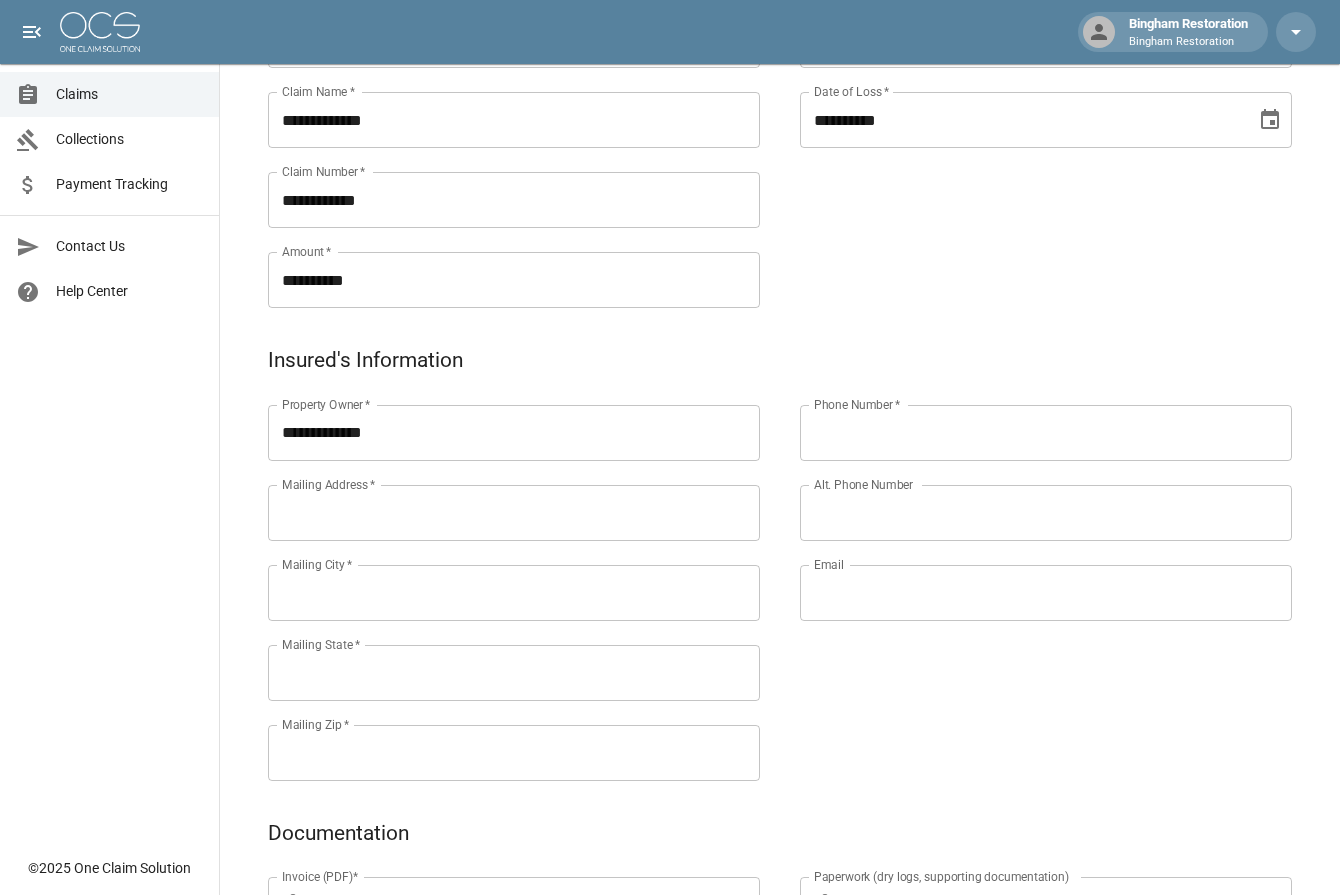 scroll, scrollTop: 500, scrollLeft: 0, axis: vertical 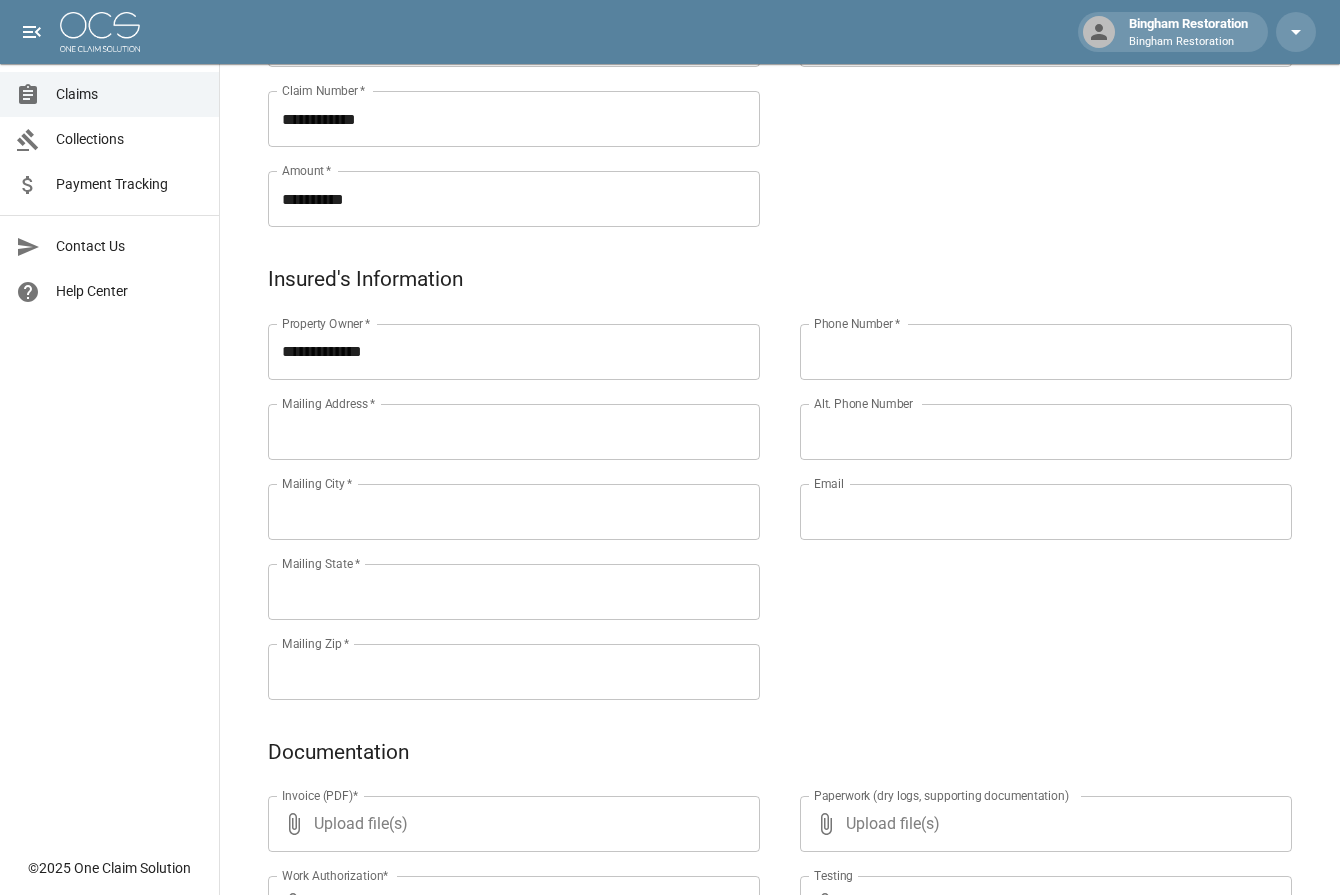click on "Phone Number   *" at bounding box center (1046, 352) 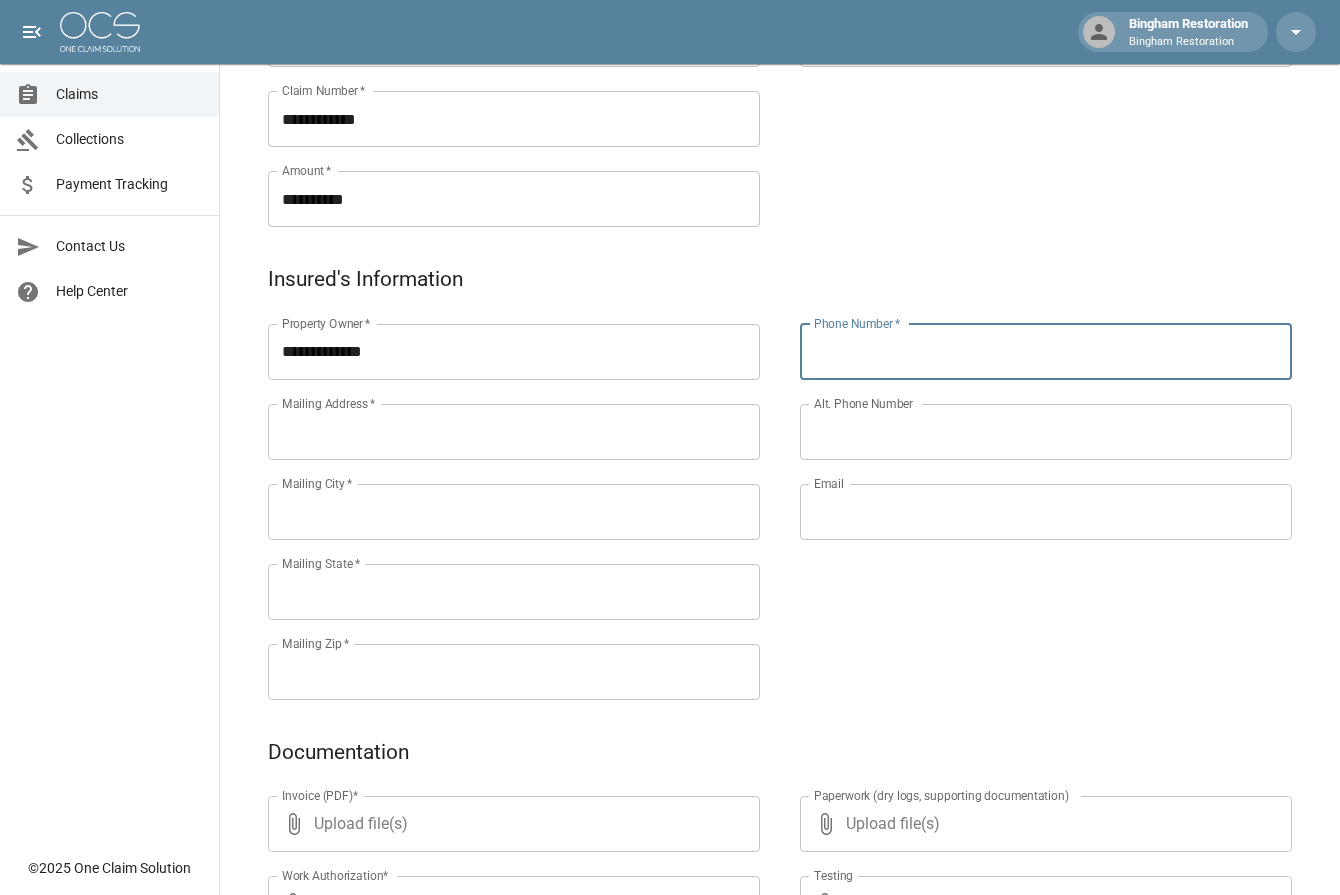 paste on "**********" 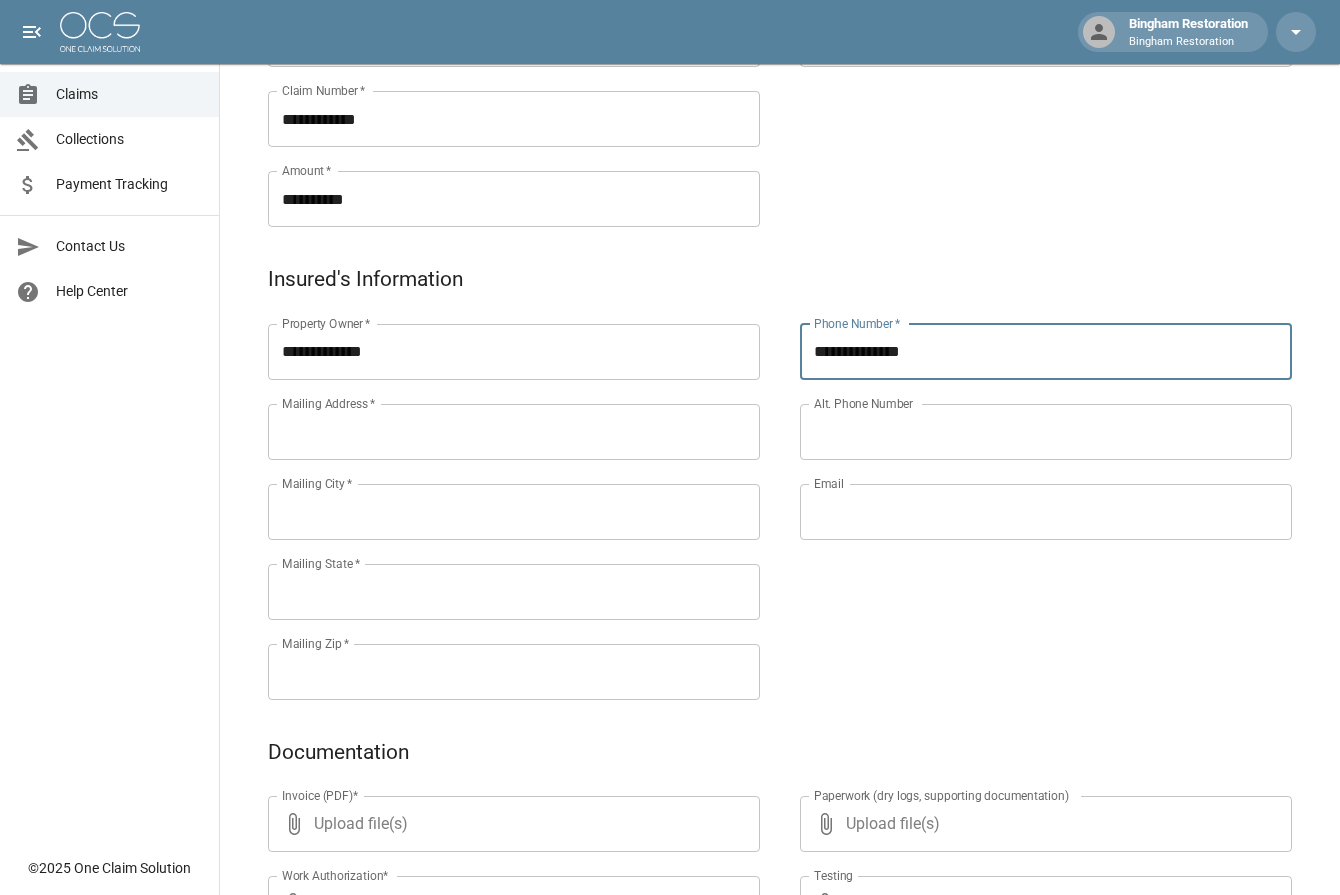 type on "**********" 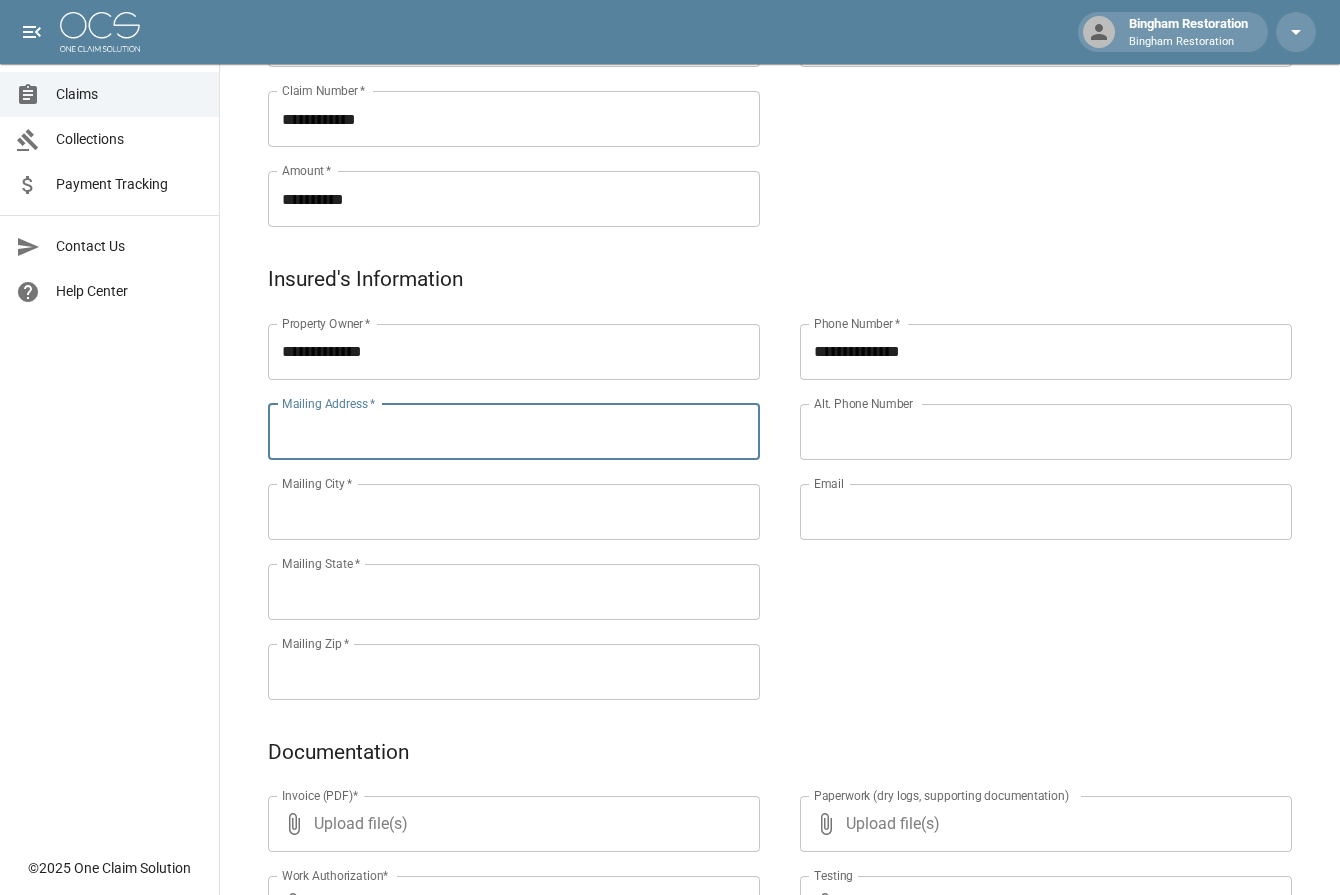 click on "Mailing Address   *" at bounding box center [514, 432] 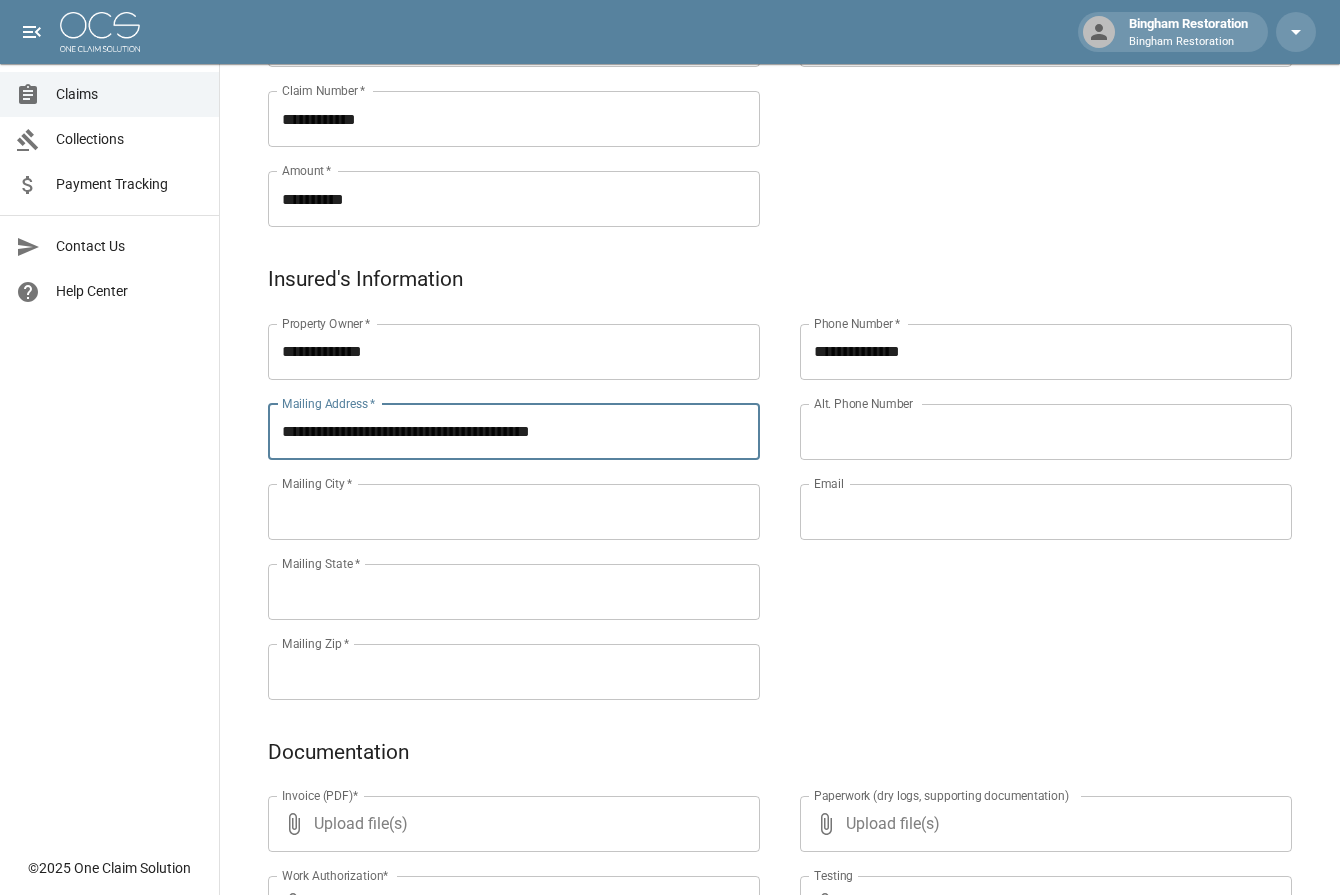 drag, startPoint x: 472, startPoint y: 432, endPoint x: 518, endPoint y: 435, distance: 46.09772 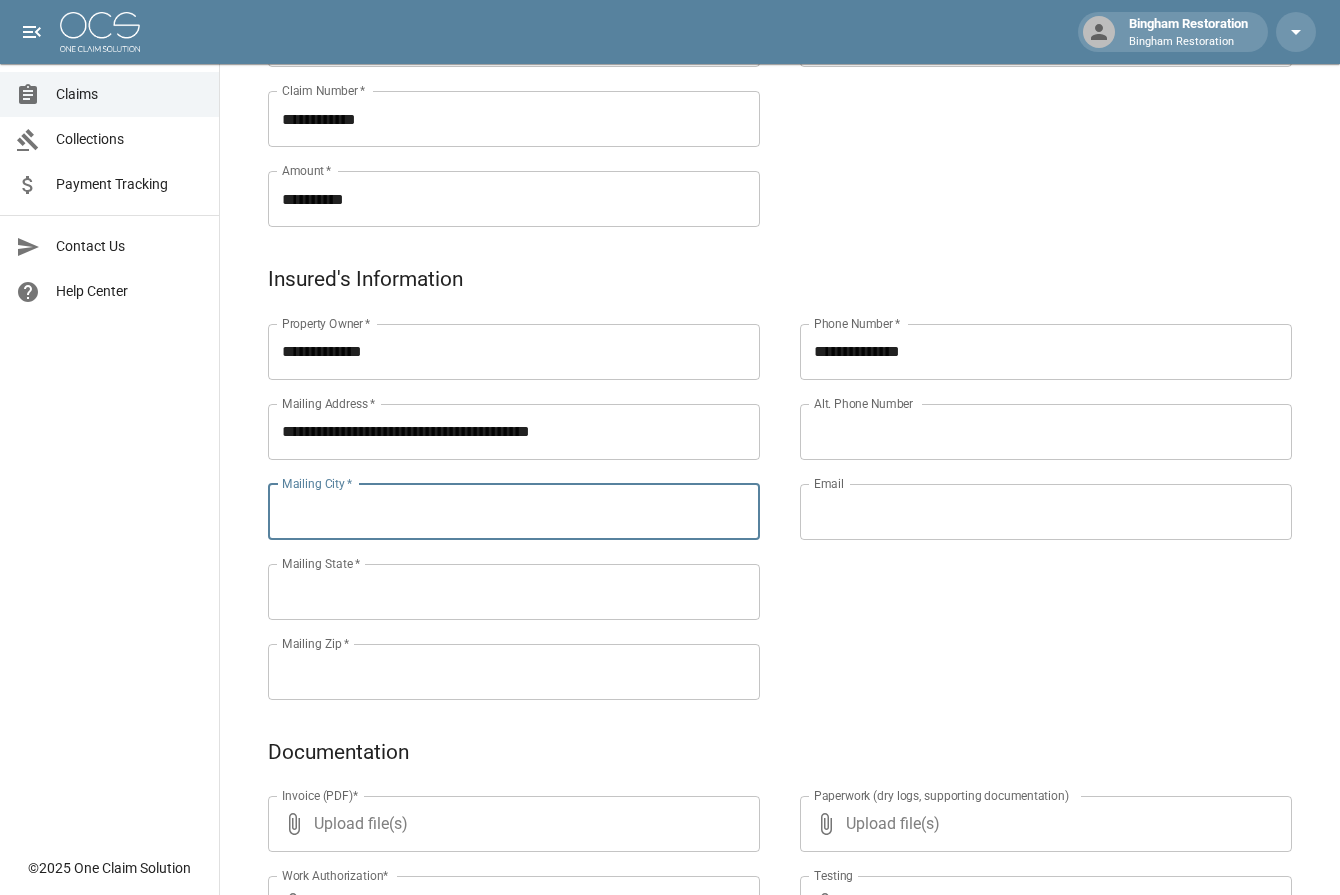 paste on "******" 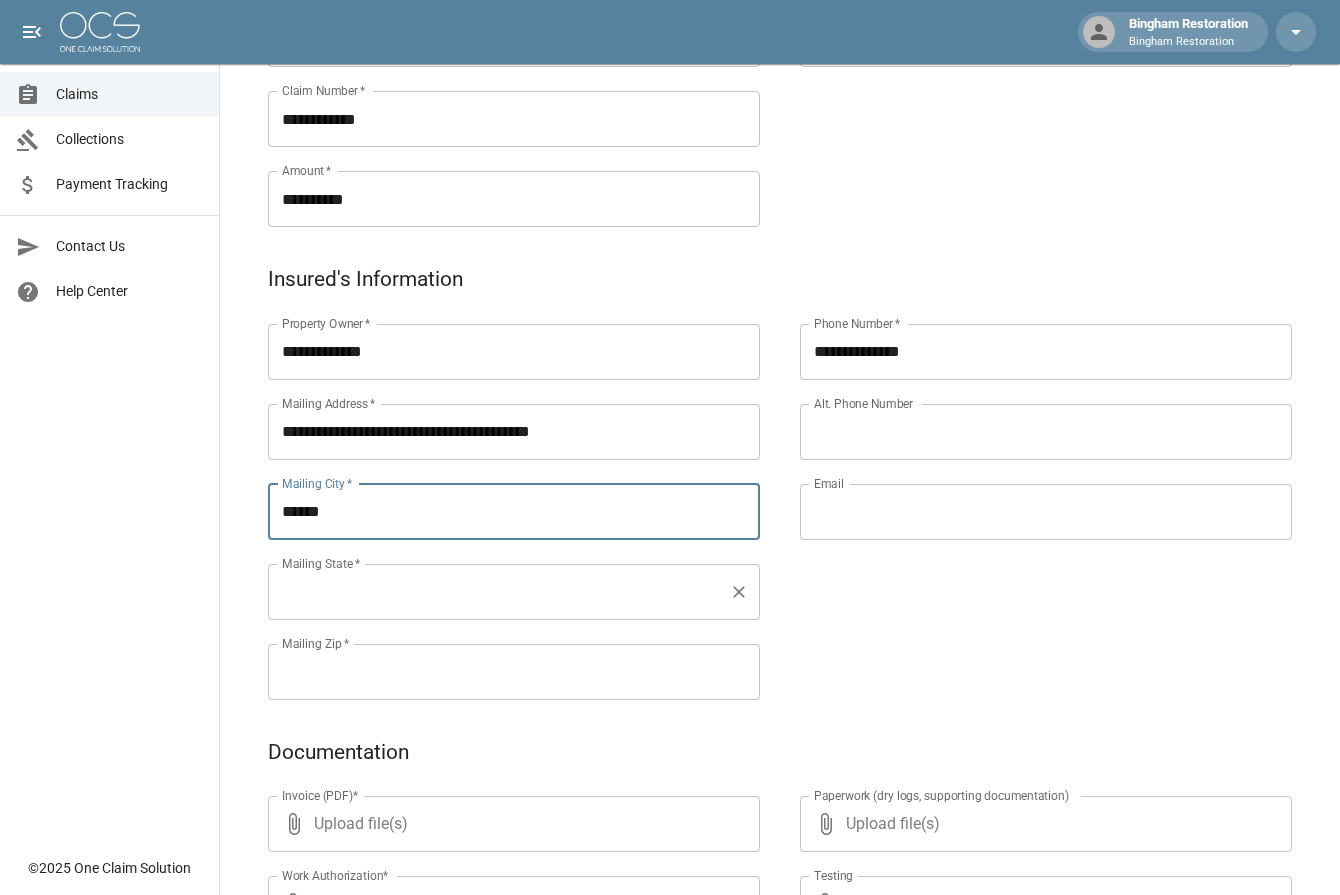 type on "******" 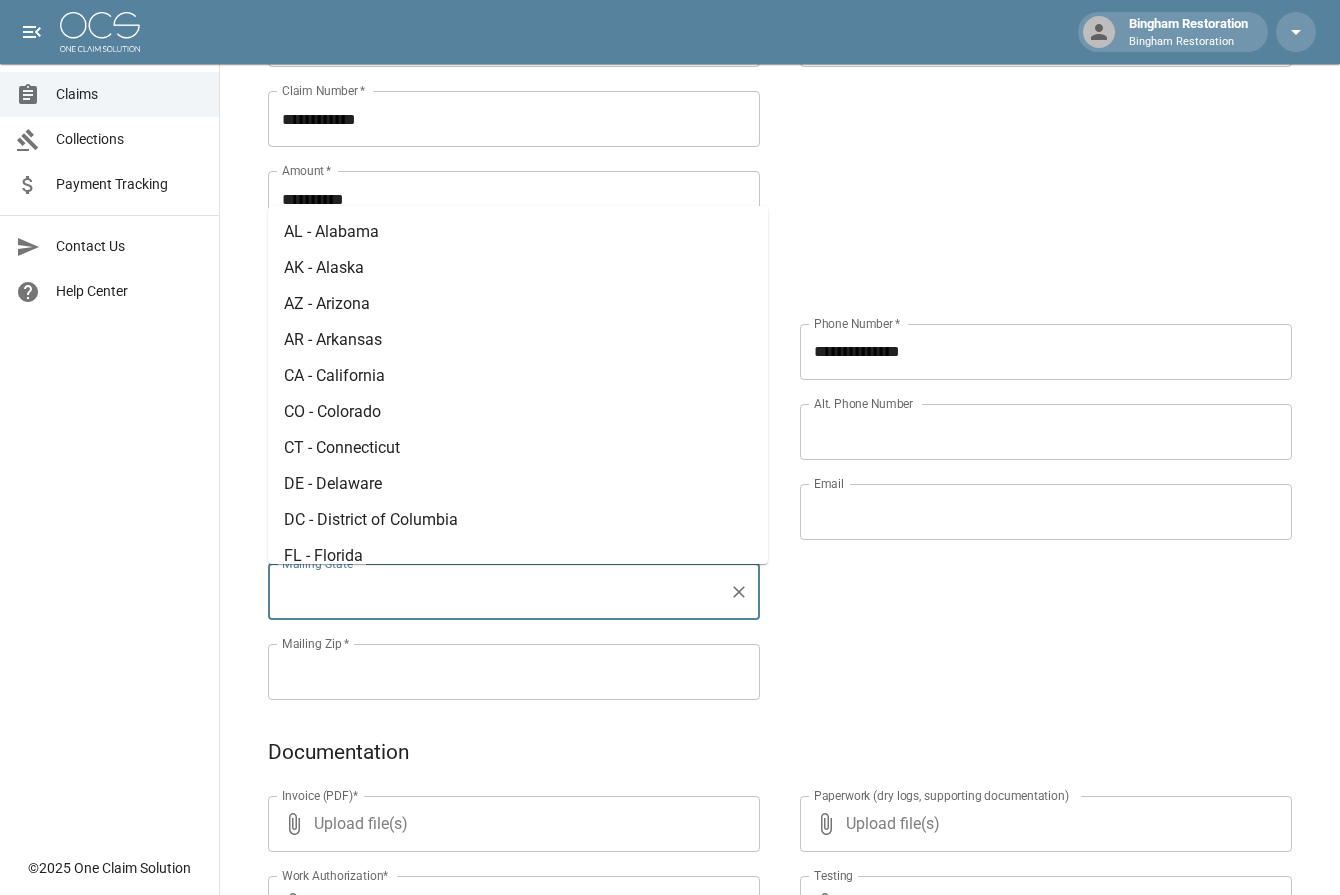click on "Mailing State   *" at bounding box center (499, 592) 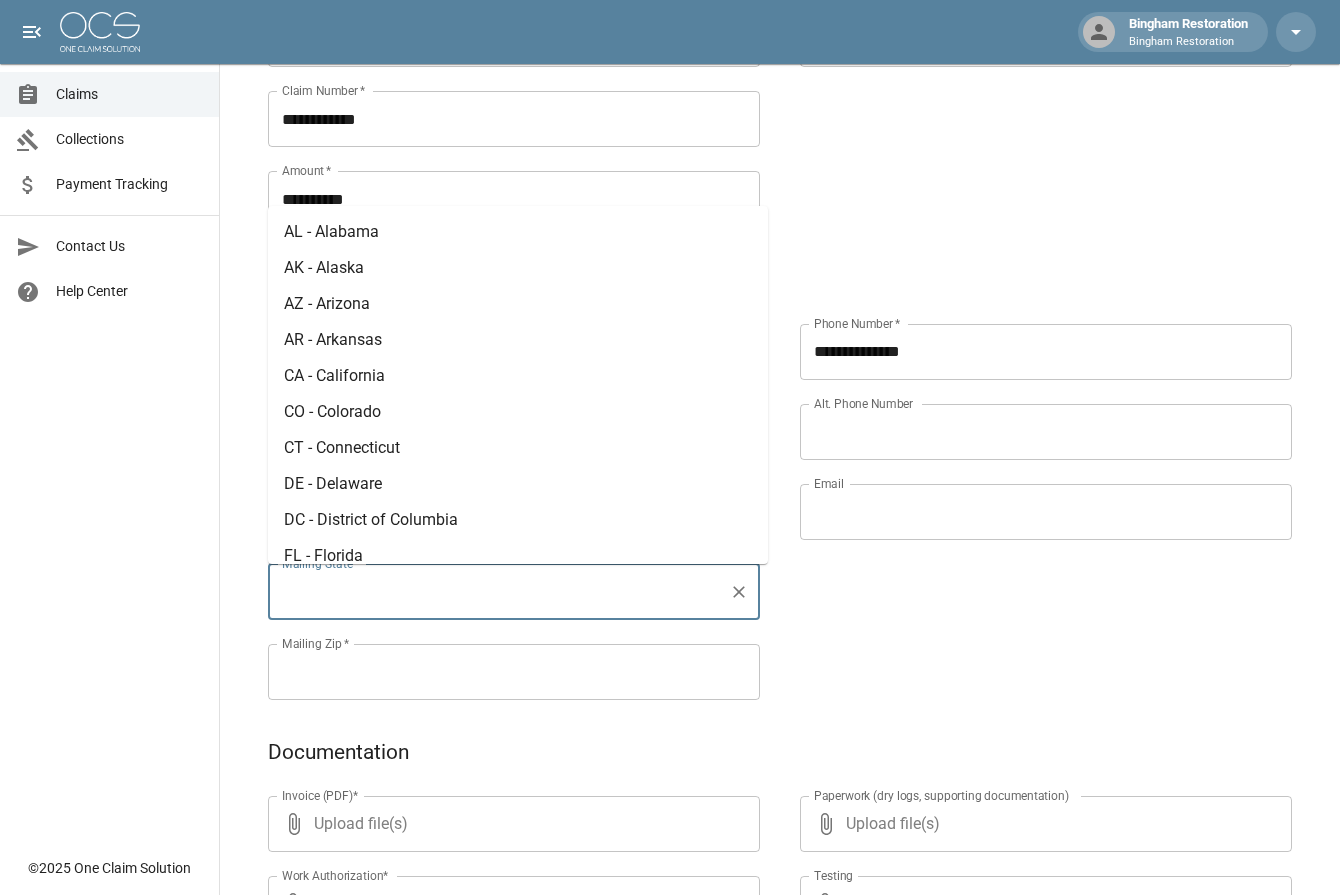 click on "AZ - Arizona" at bounding box center (518, 304) 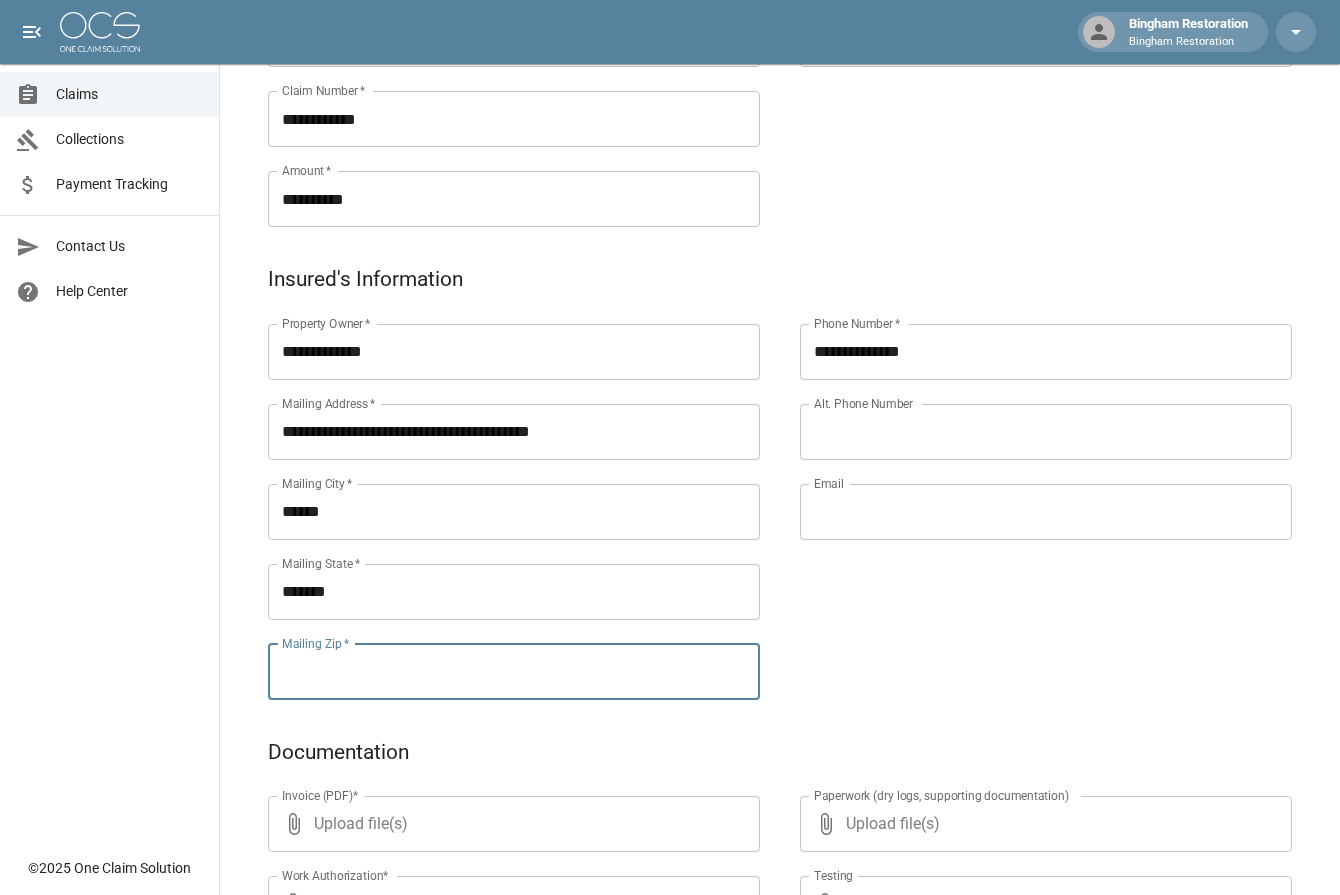 click on "Mailing Zip   *" at bounding box center (514, 672) 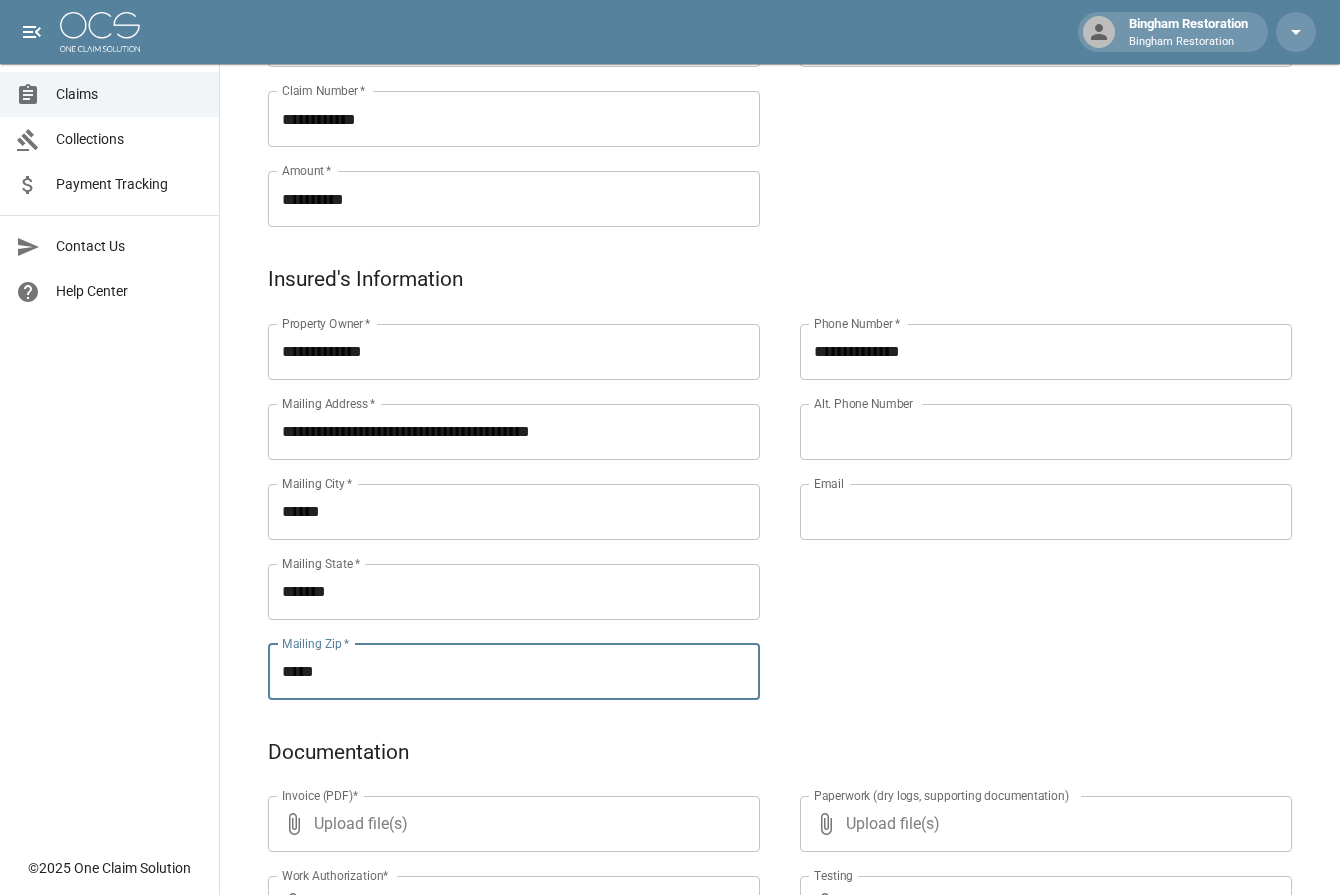 type on "*****" 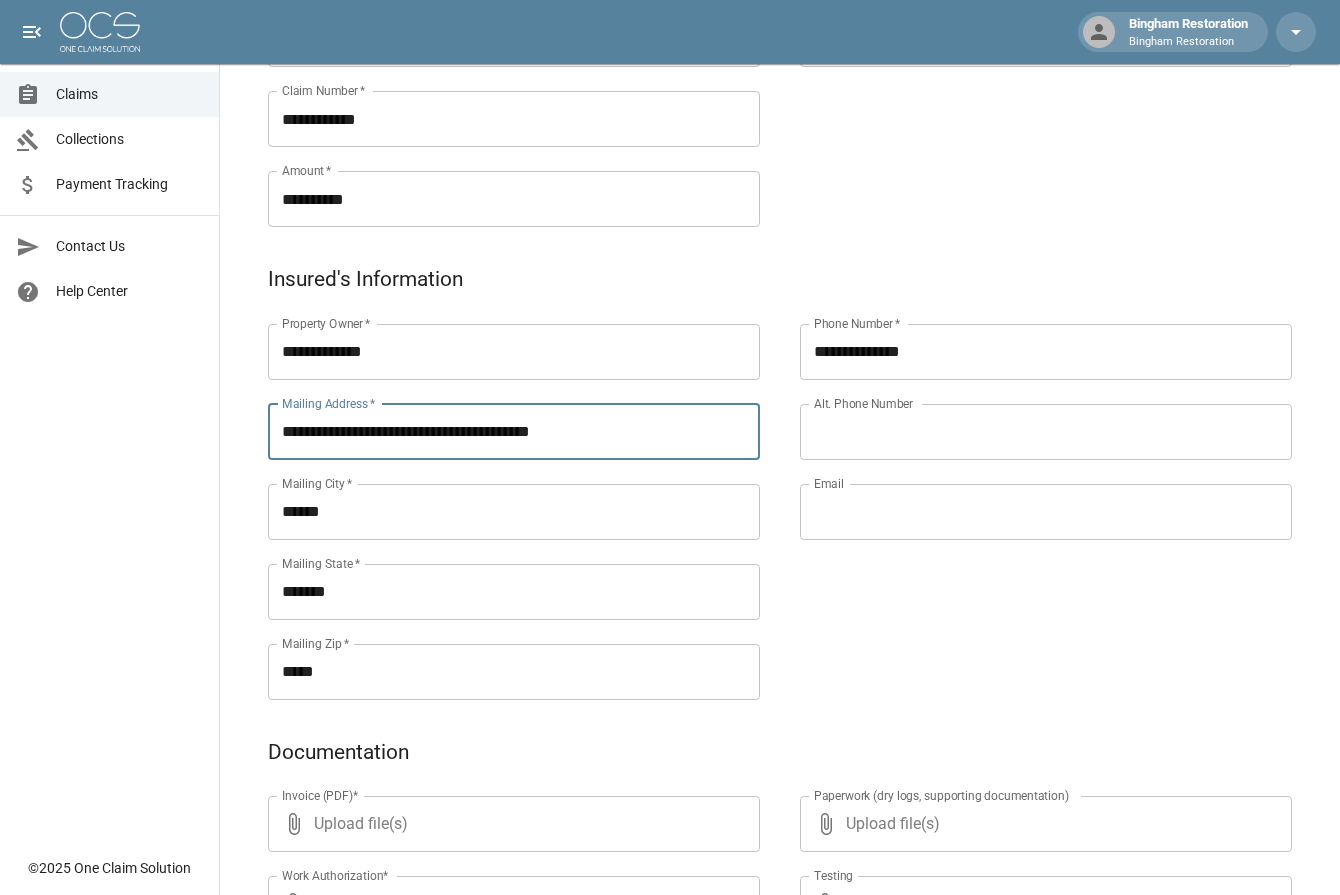 drag, startPoint x: 603, startPoint y: 431, endPoint x: 468, endPoint y: 438, distance: 135.18137 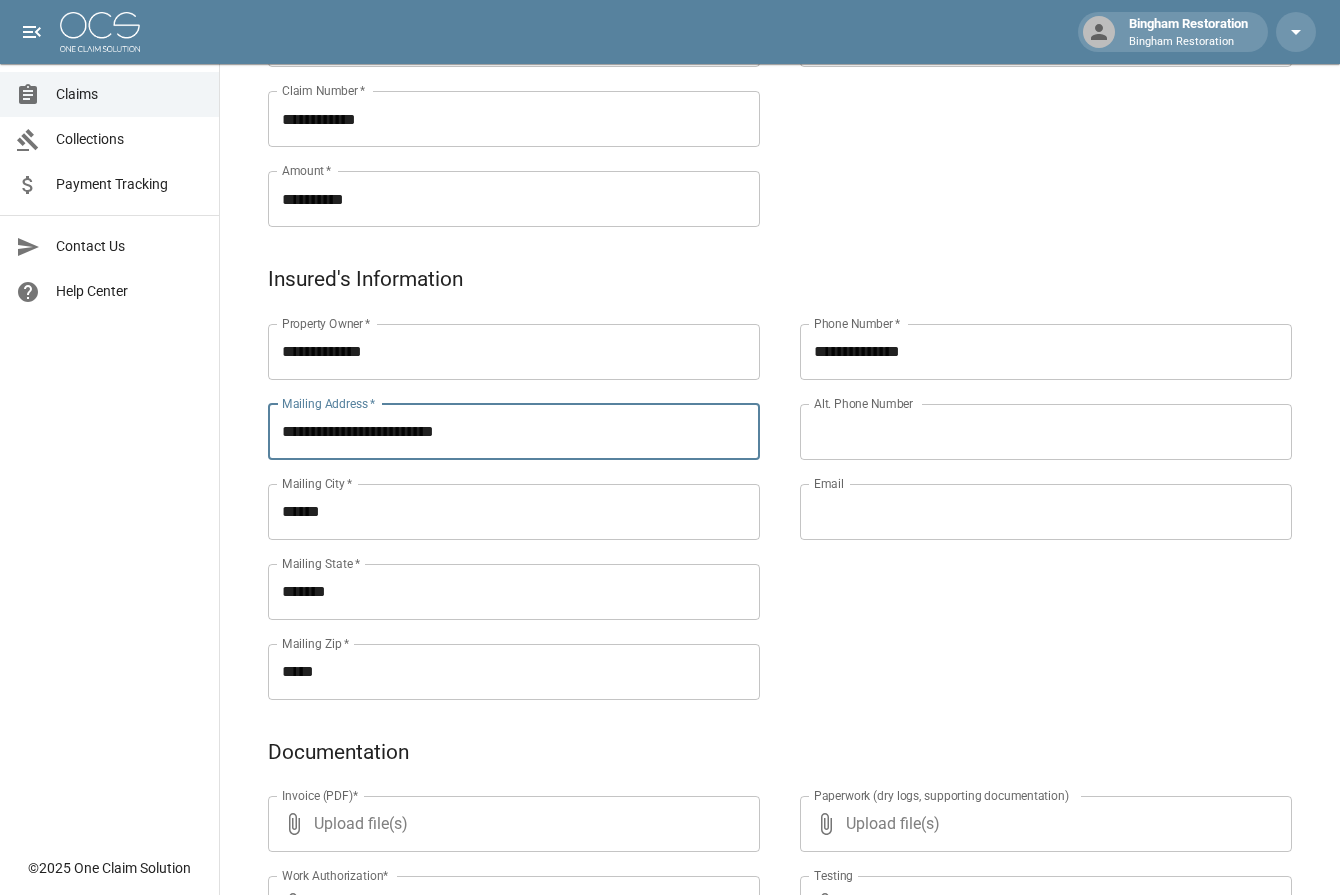 type on "**********" 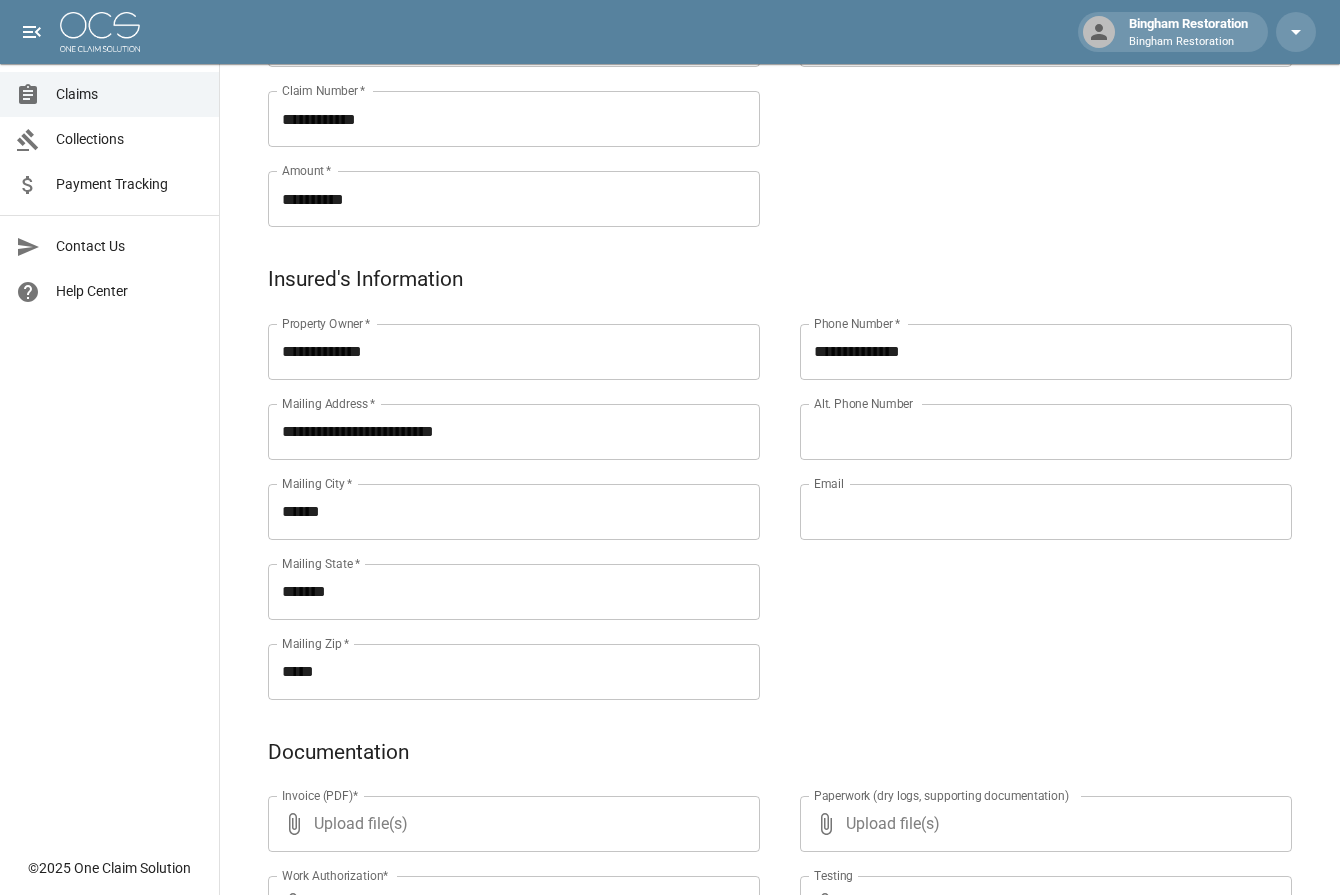 click on "**********" at bounding box center (1026, 488) 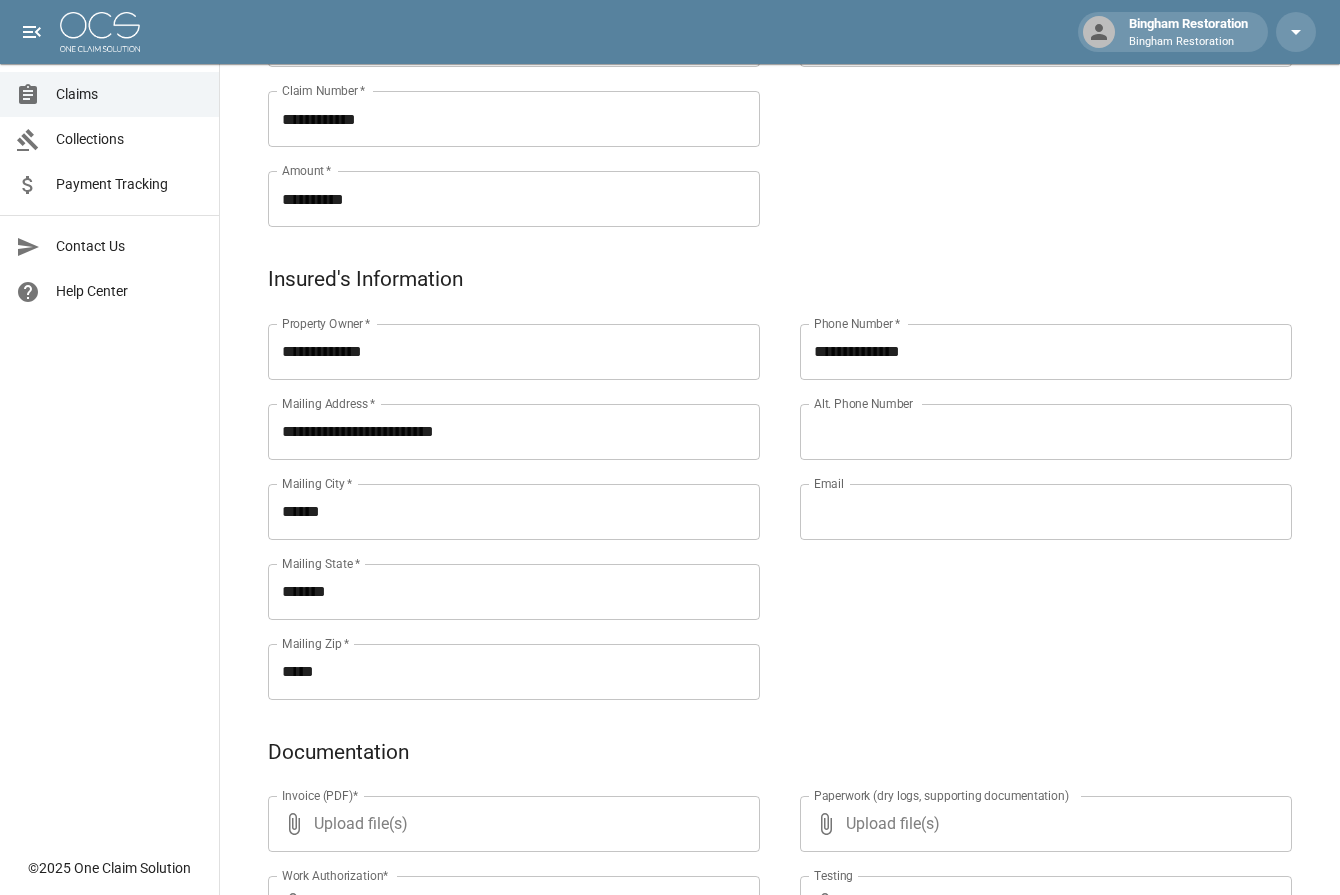 click on "Email" at bounding box center [1046, 512] 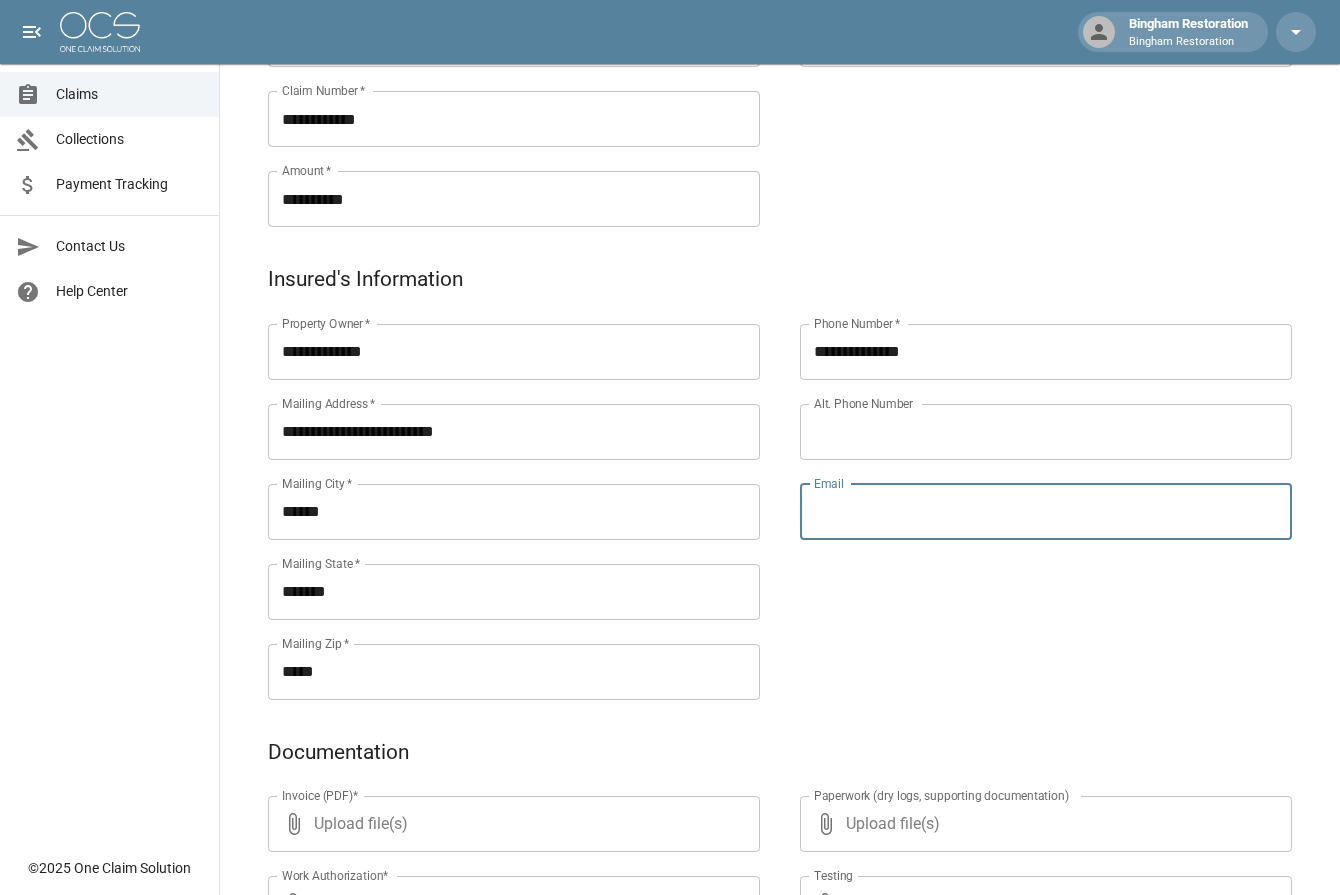 paste on "**********" 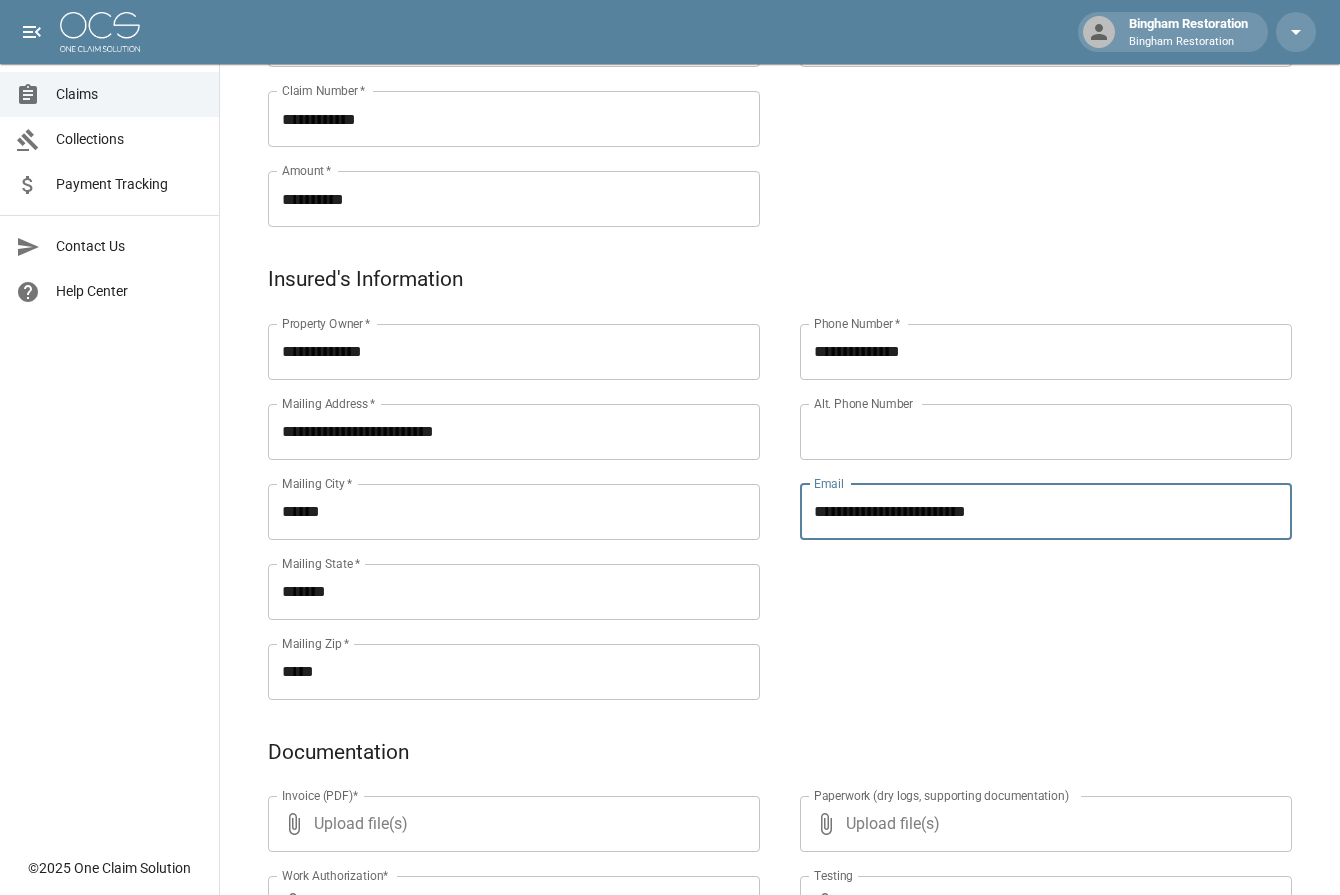 type on "**********" 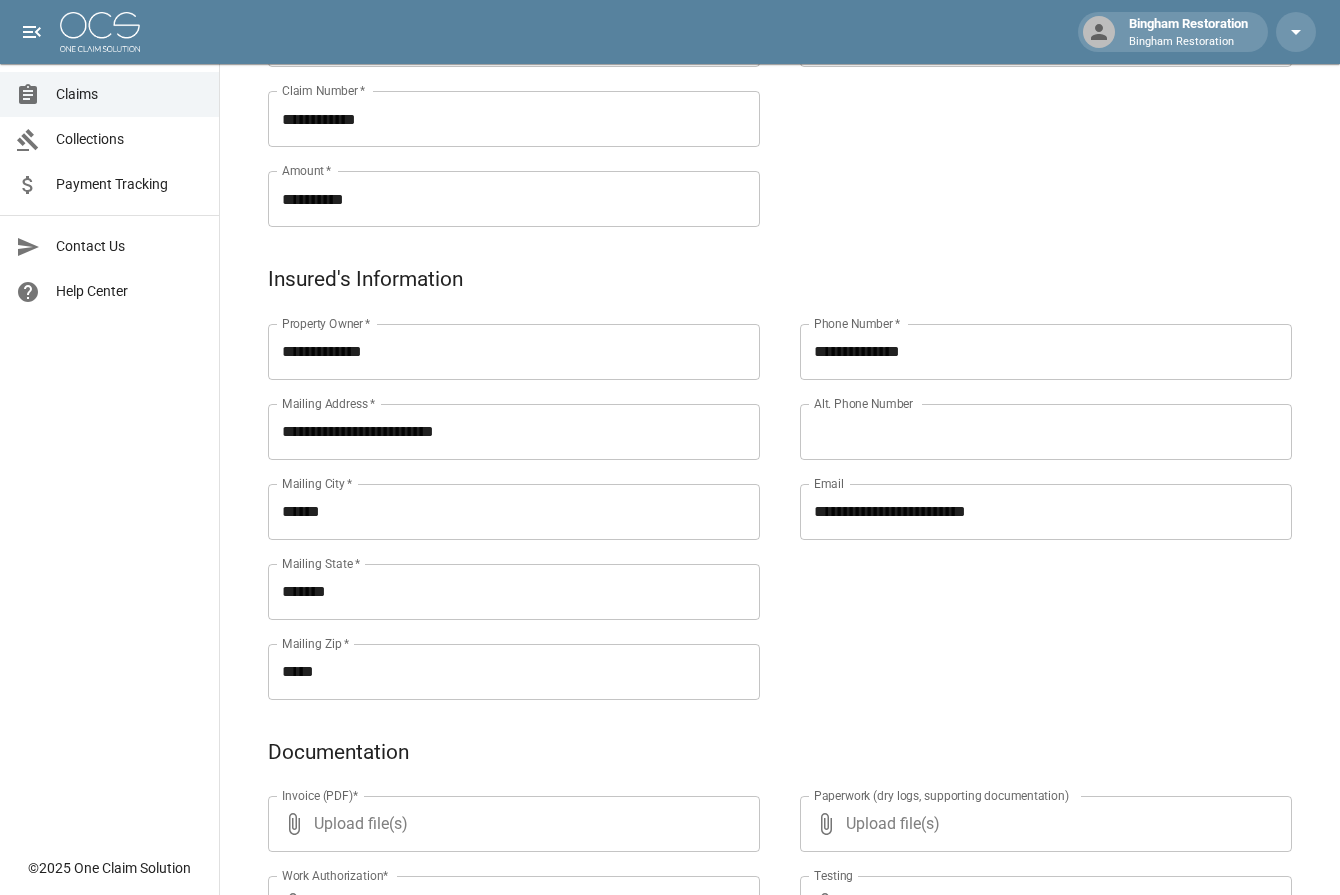 click on "**********" at bounding box center [1026, 488] 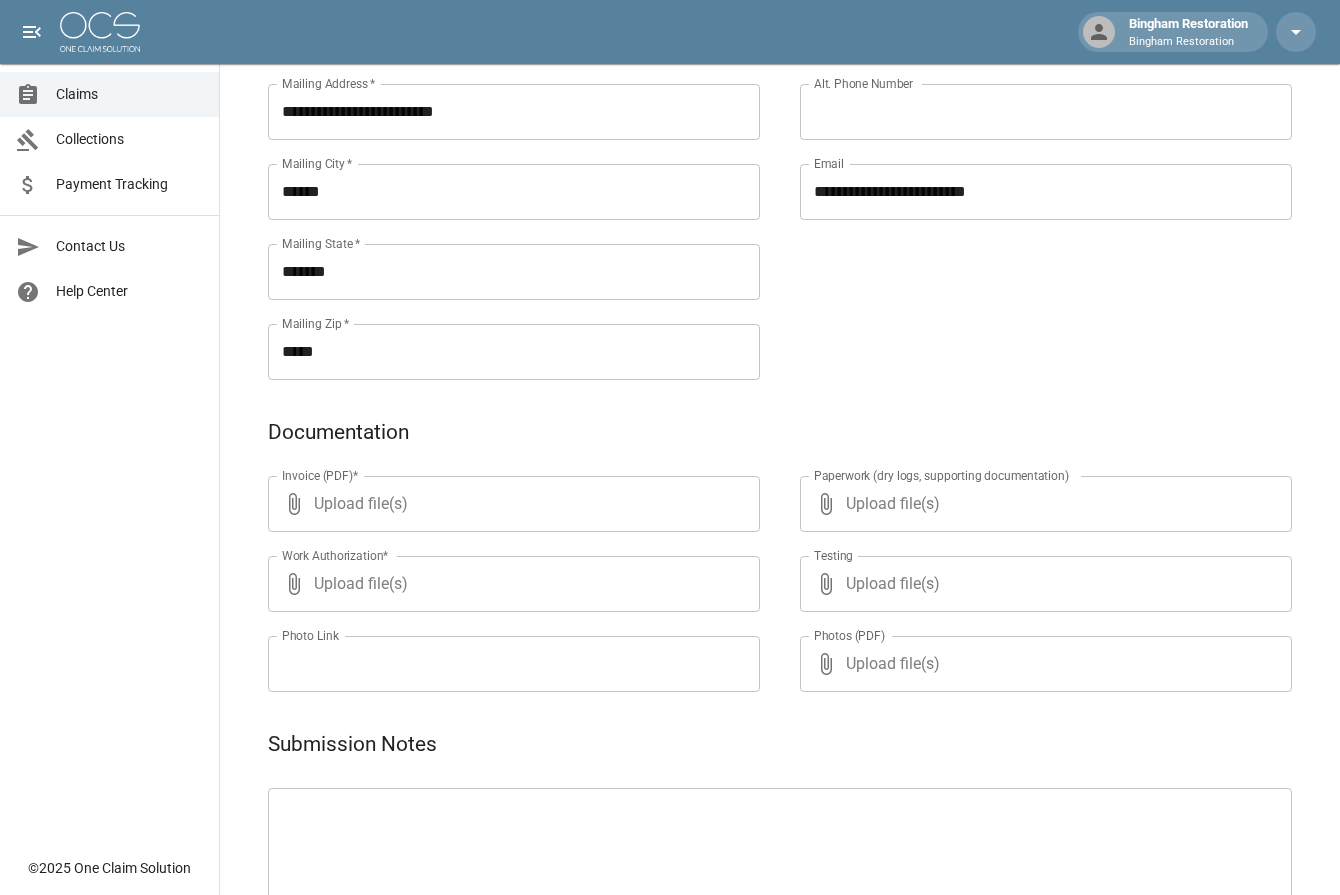 scroll, scrollTop: 900, scrollLeft: 0, axis: vertical 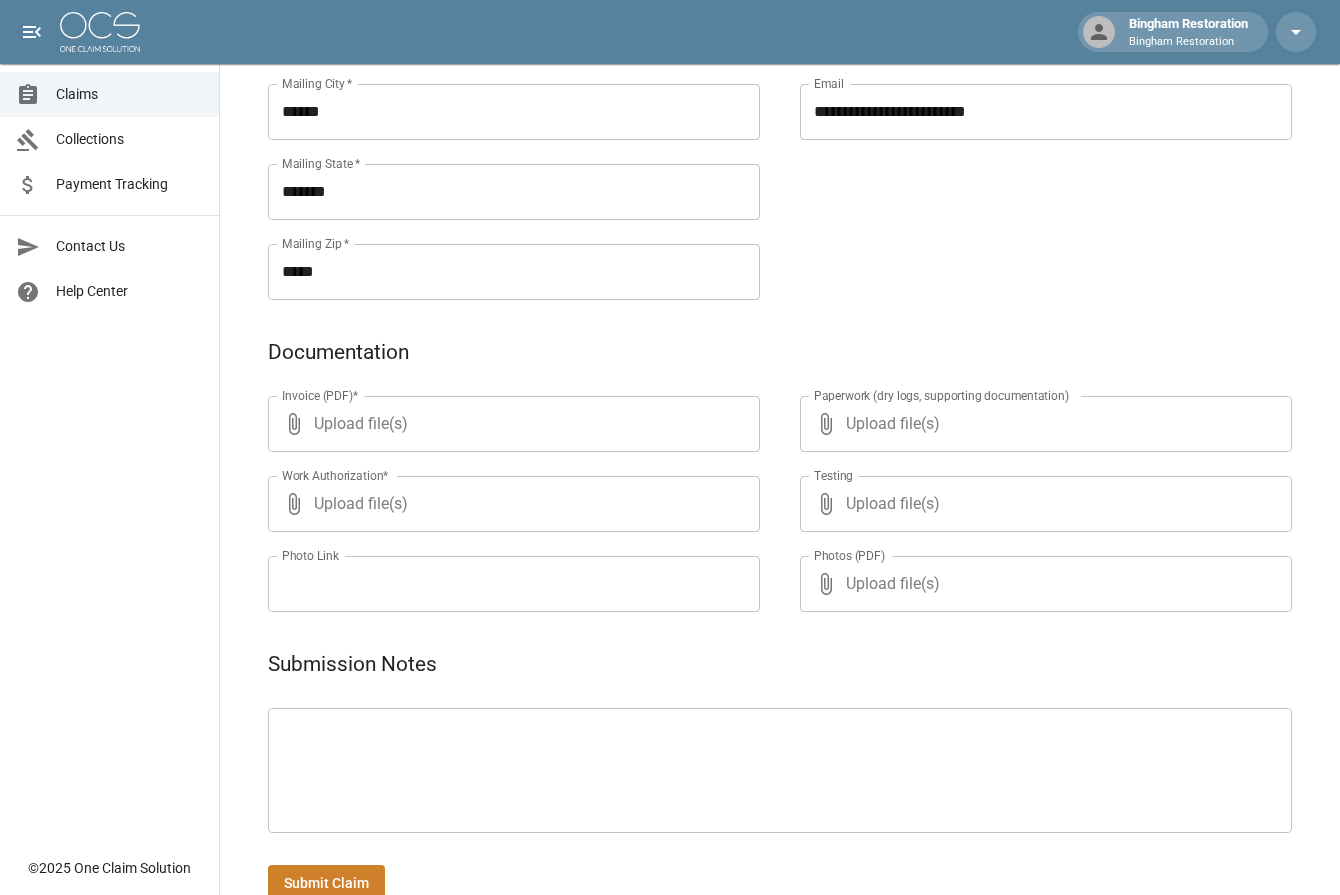 click on "Upload file(s)" at bounding box center (510, 424) 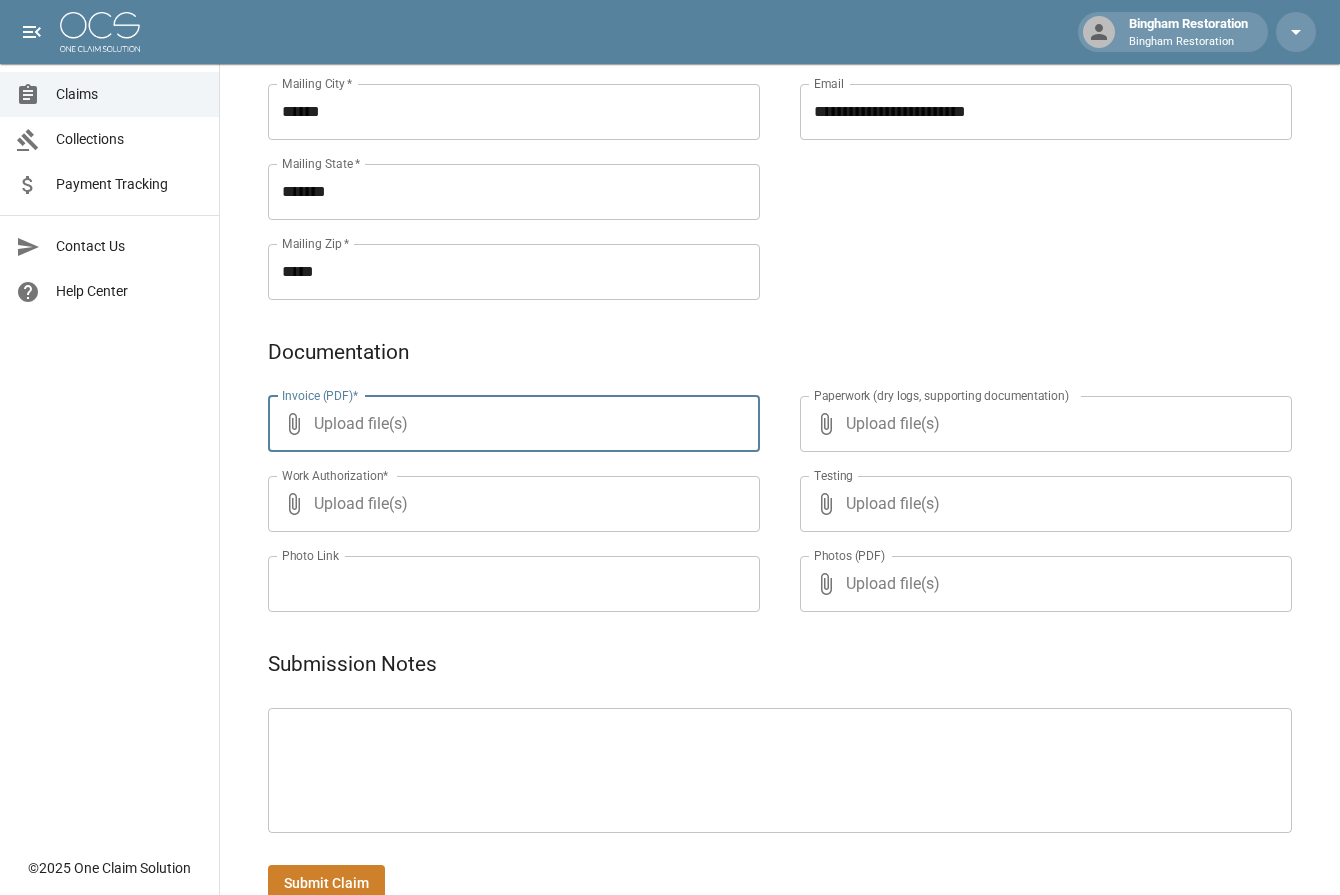 type on "**********" 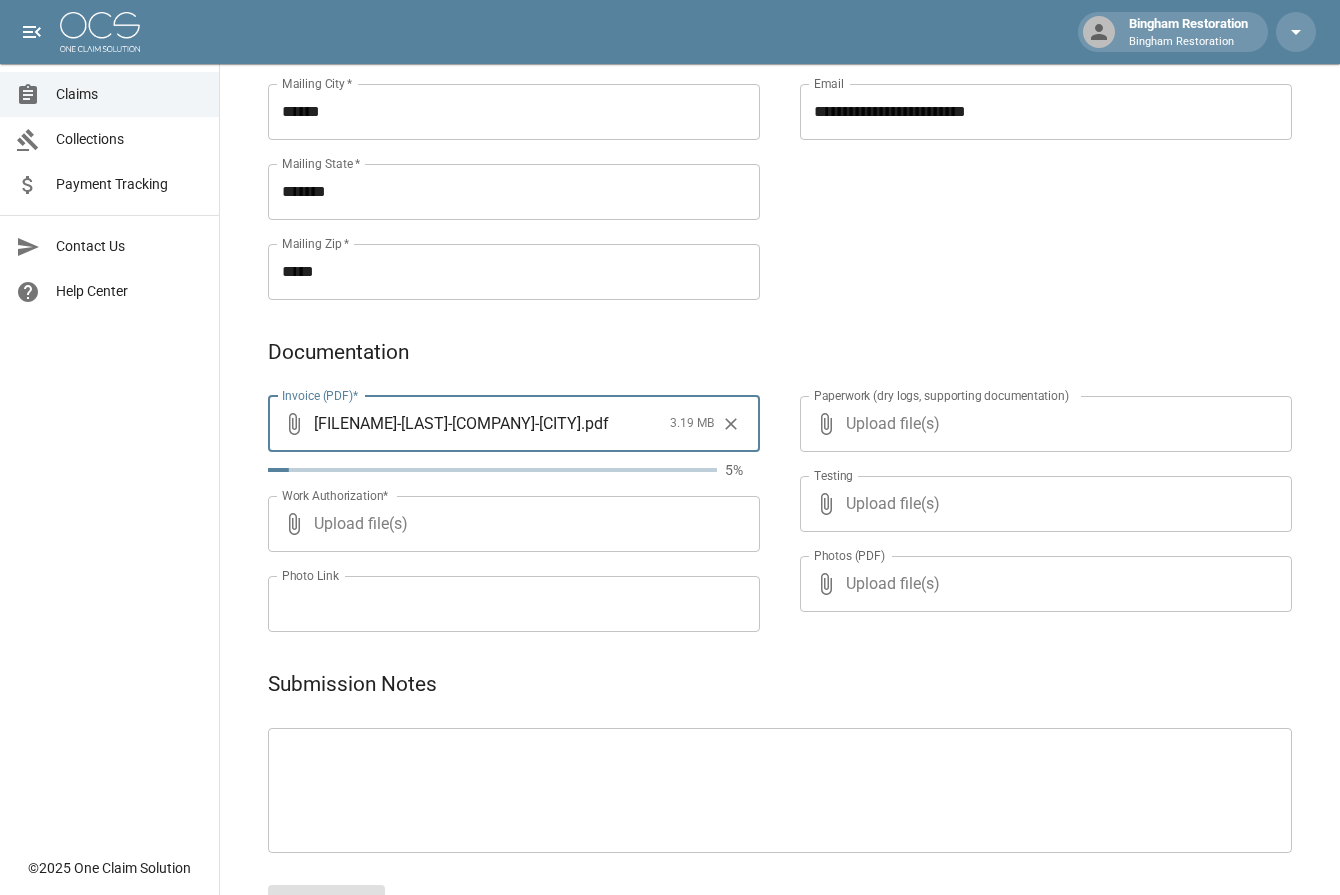 click on "Upload file(s)" at bounding box center (1042, 424) 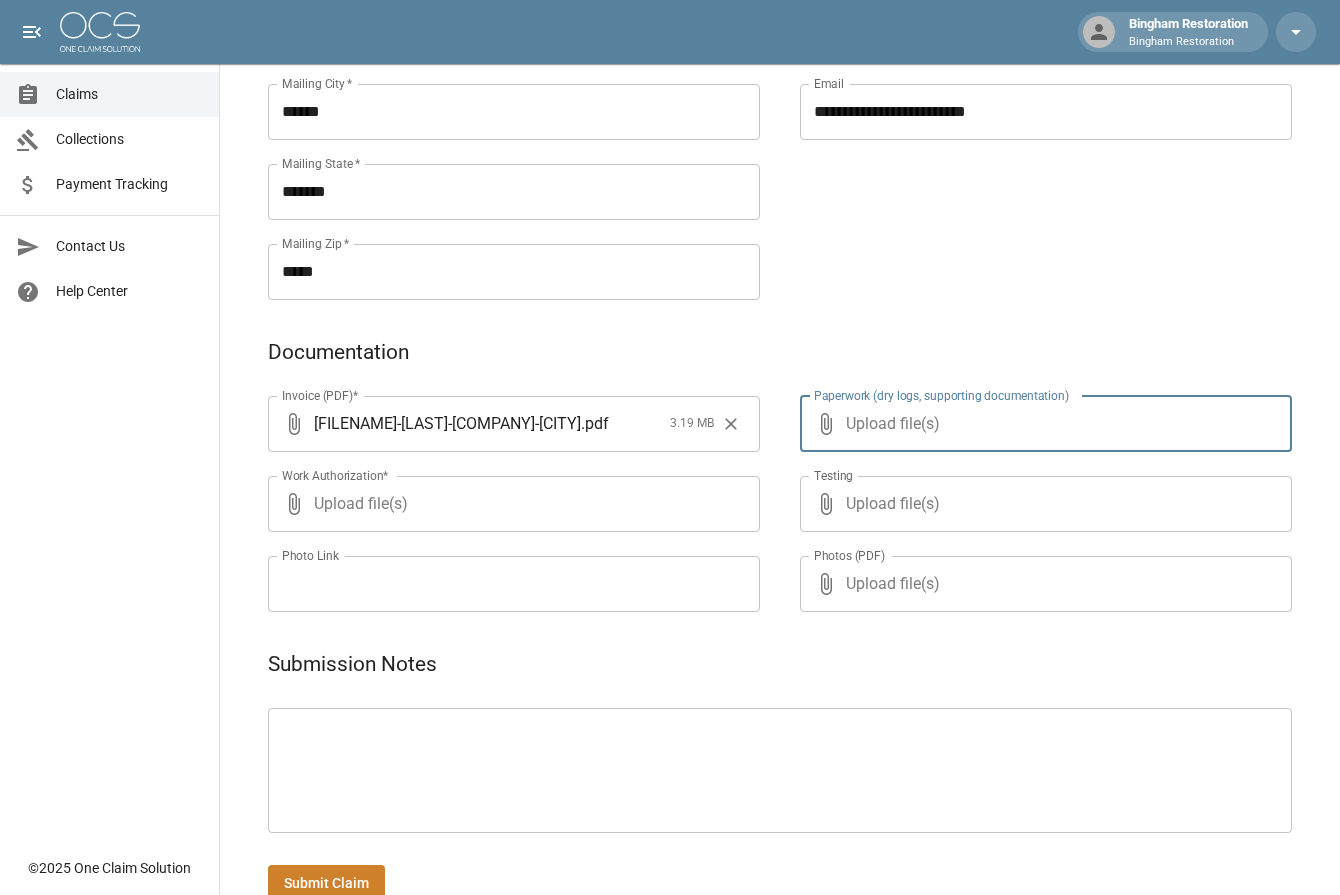 type on "**********" 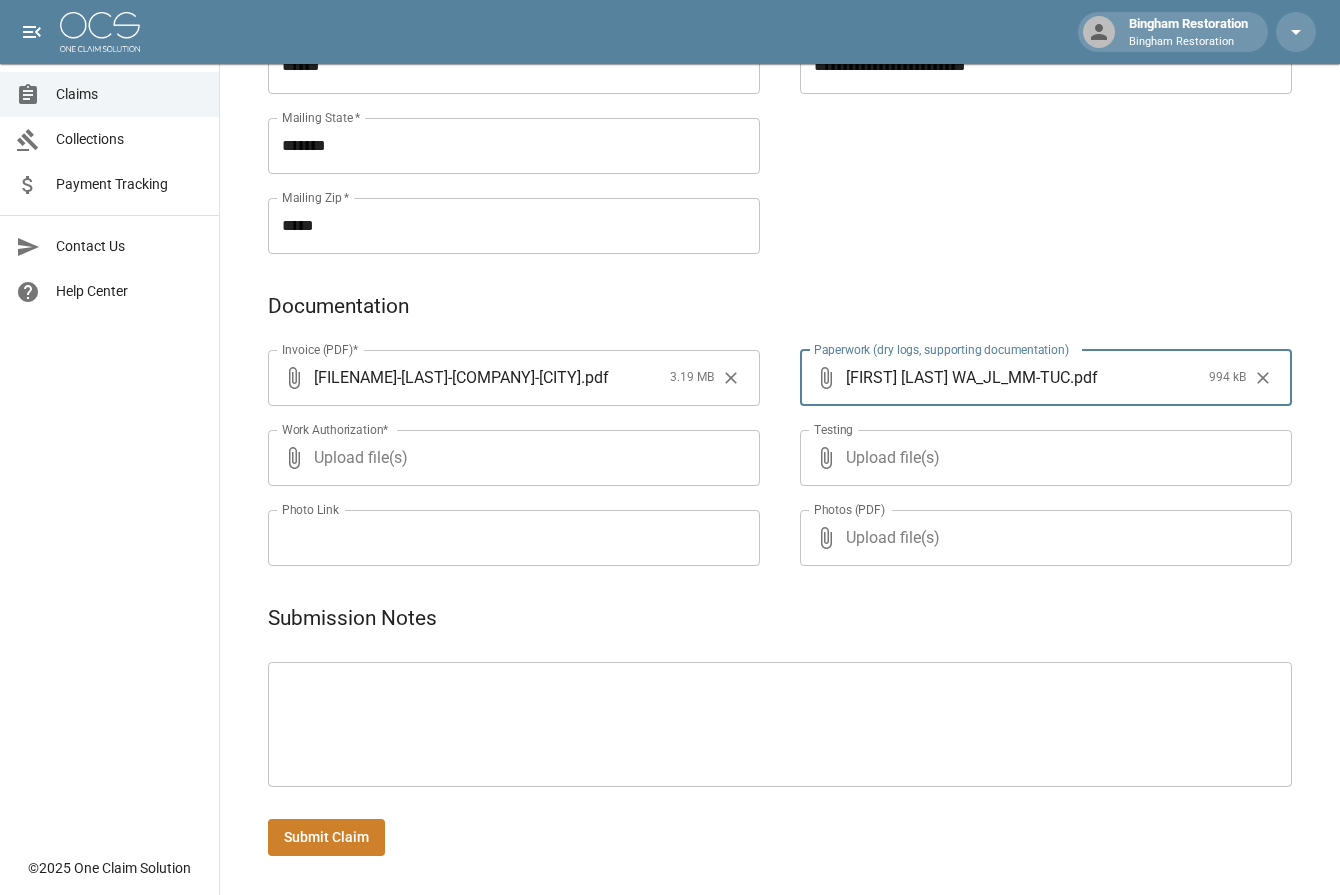 scroll, scrollTop: 947, scrollLeft: 0, axis: vertical 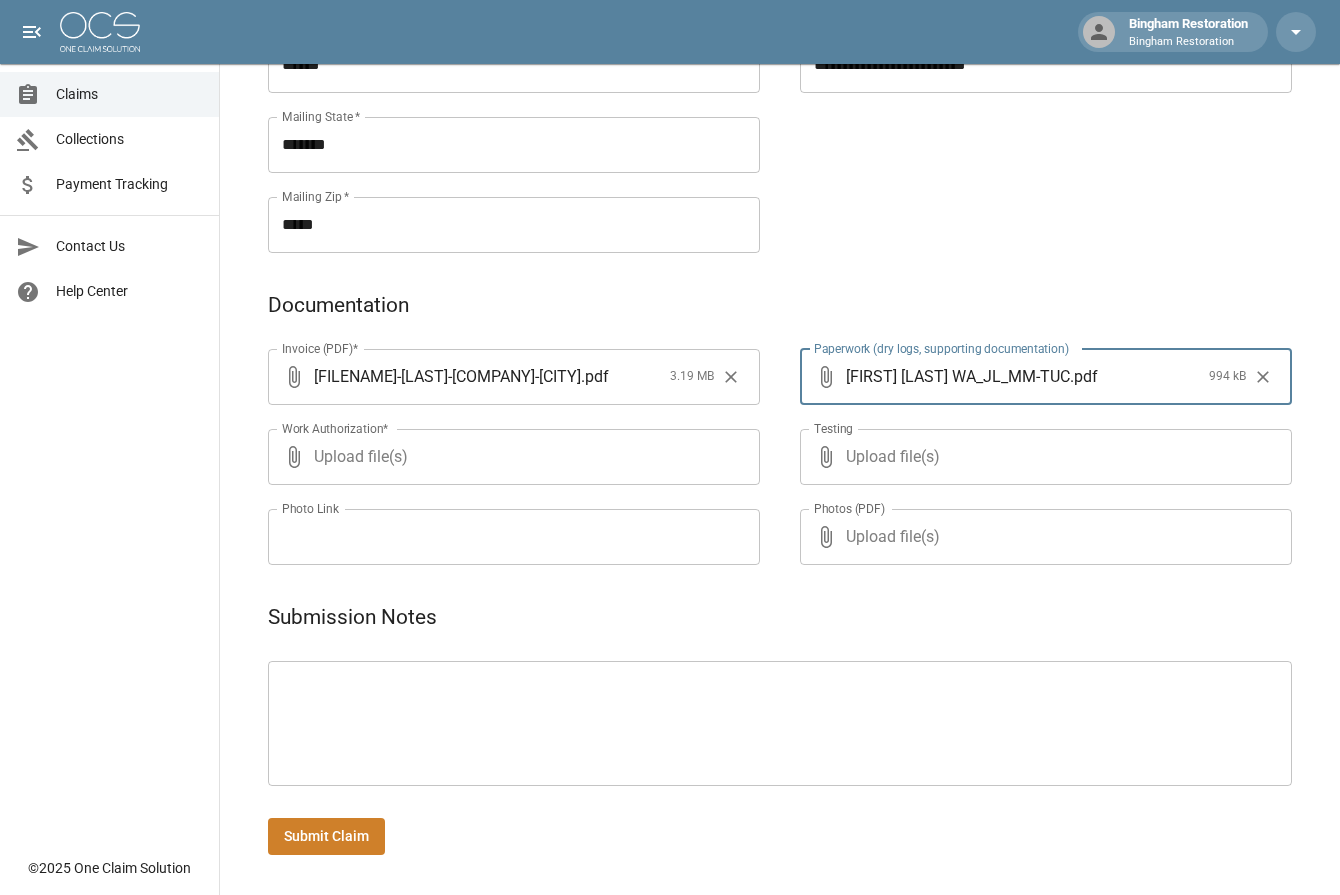 click on "Submit Claim" at bounding box center (326, 836) 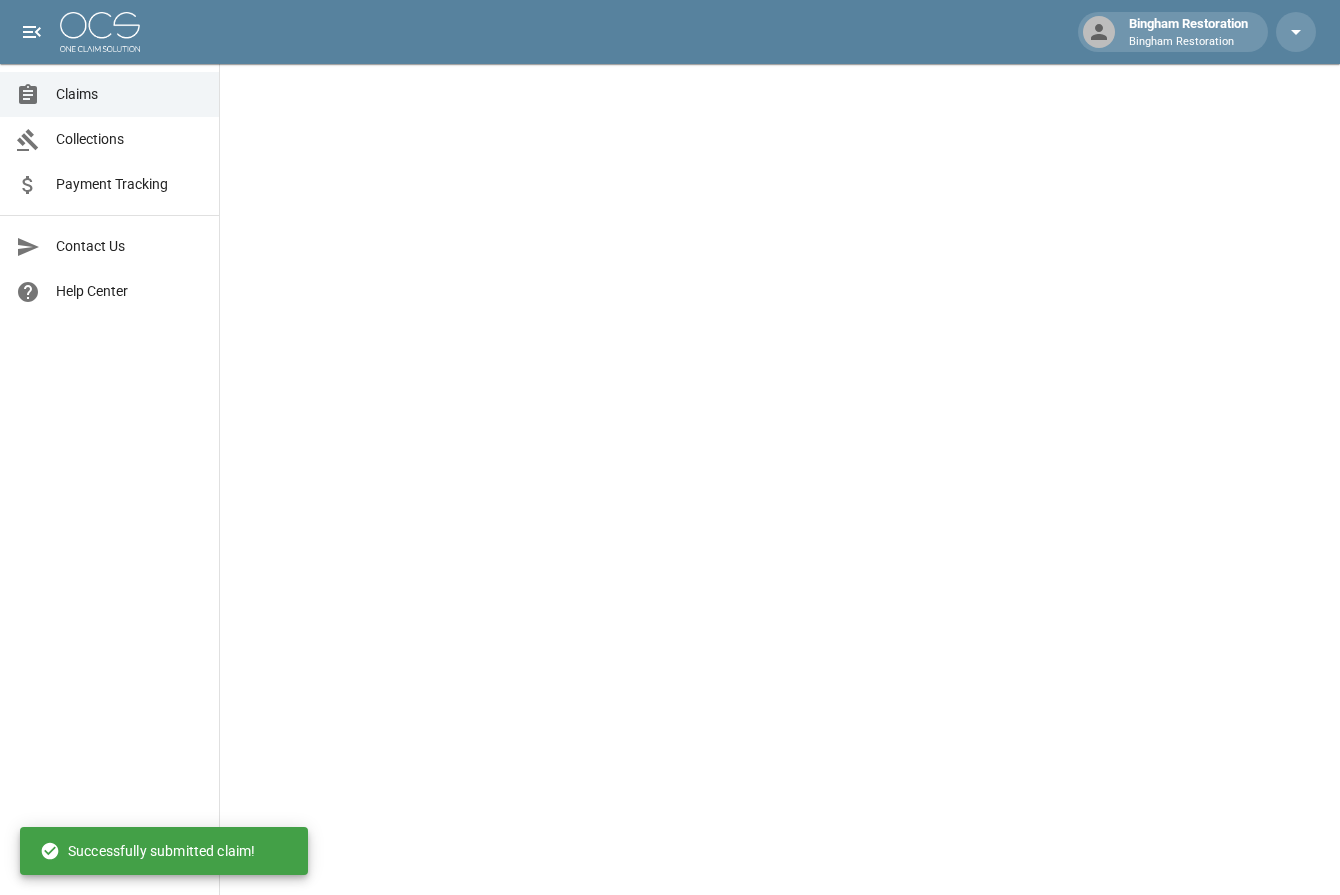 scroll, scrollTop: 0, scrollLeft: 0, axis: both 